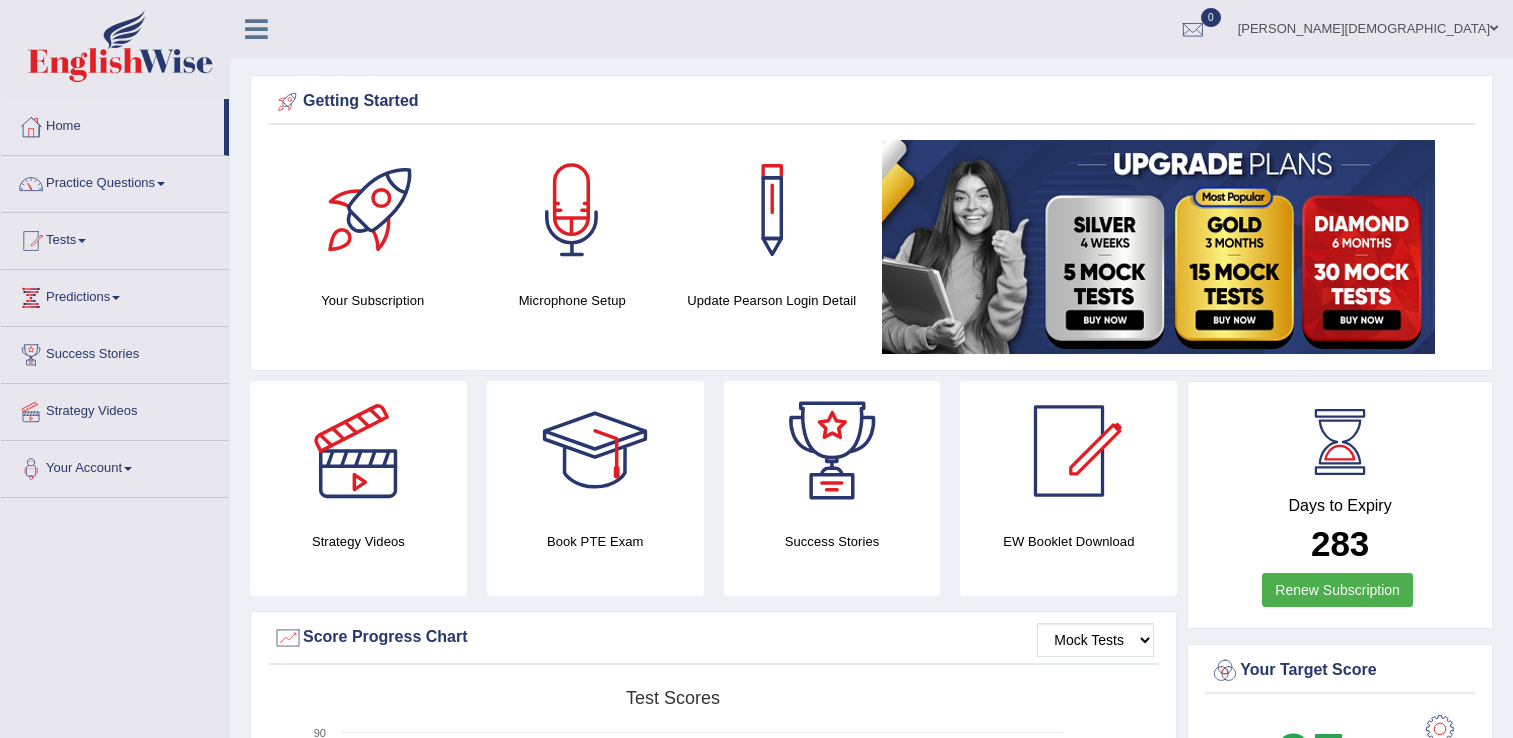 scroll, scrollTop: 0, scrollLeft: 0, axis: both 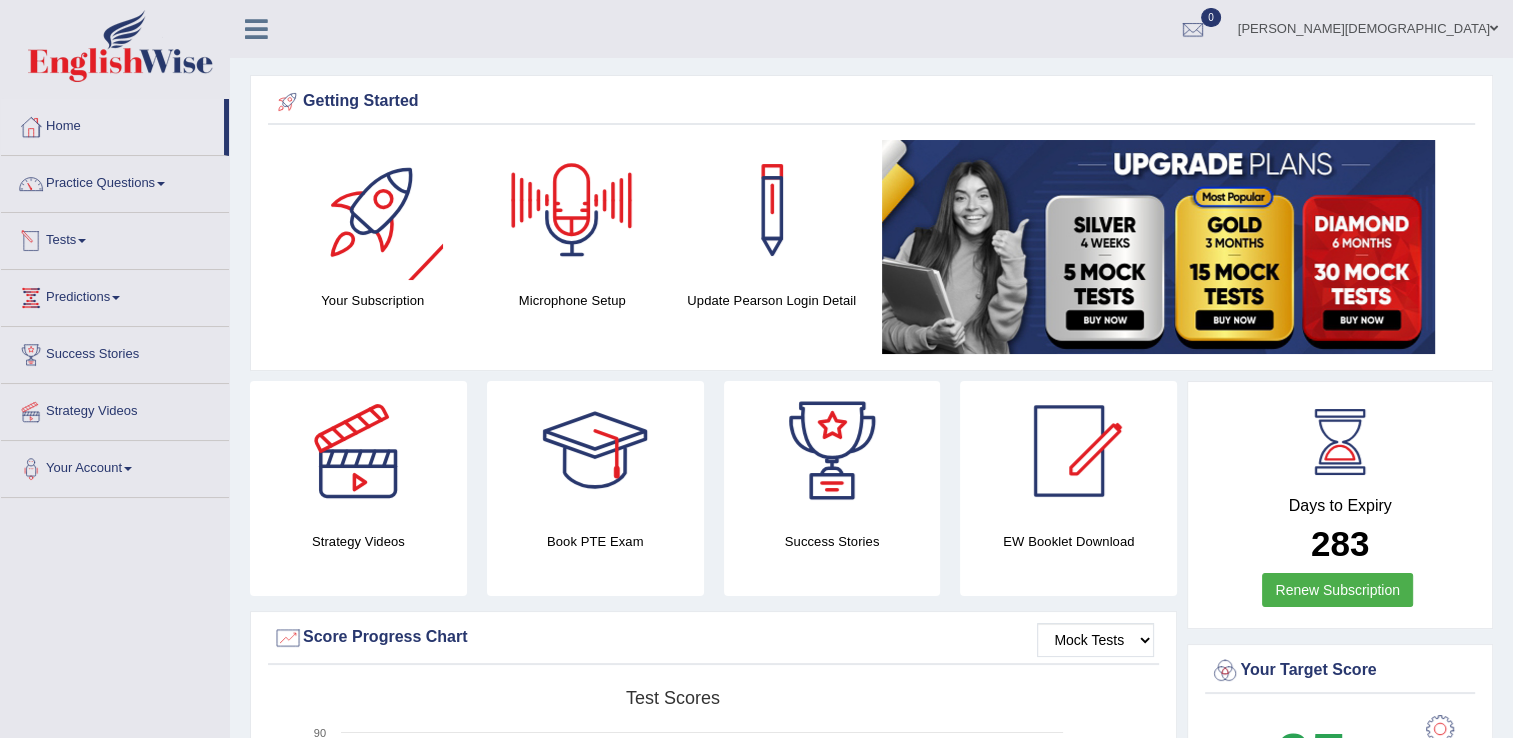 click on "Tests" at bounding box center (115, 238) 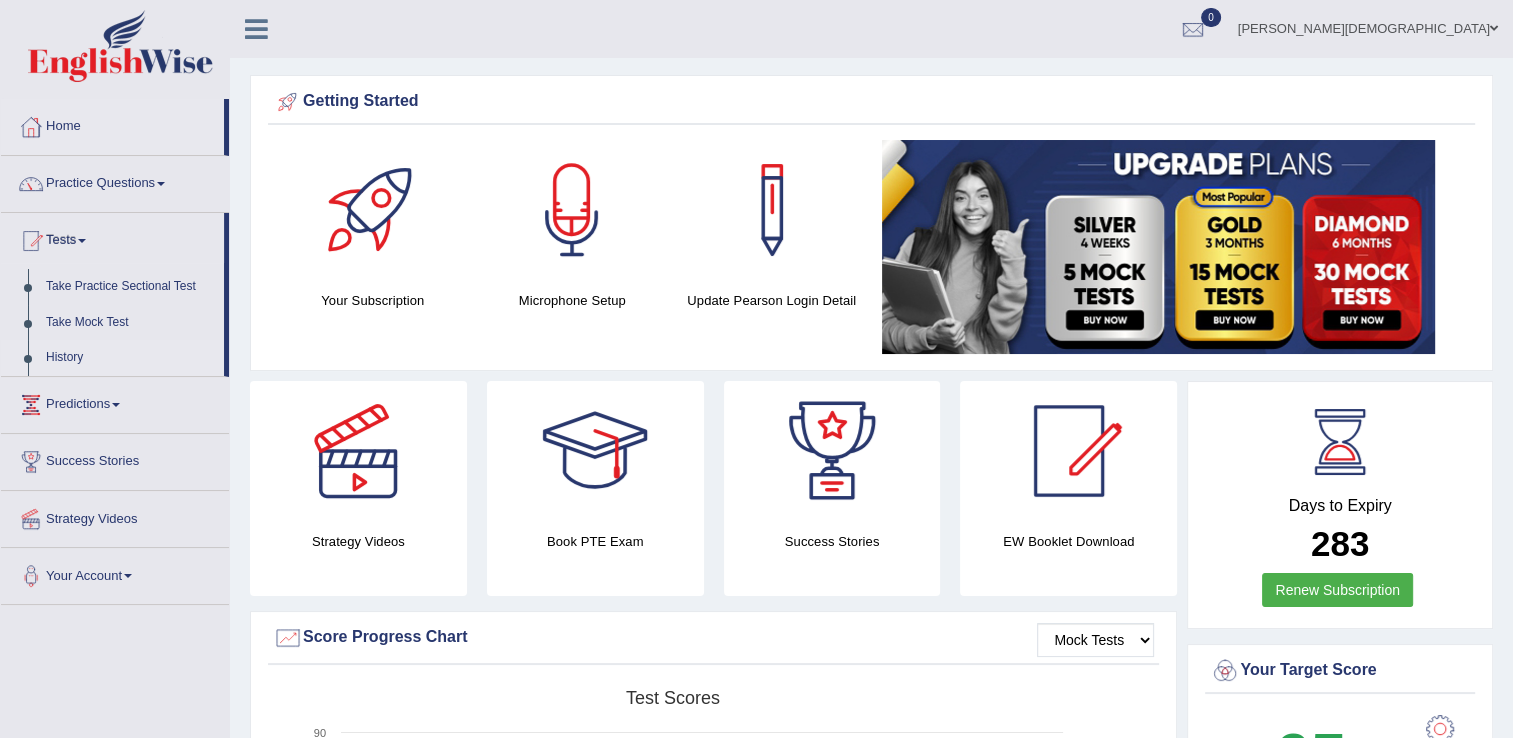 click on "History" at bounding box center (130, 358) 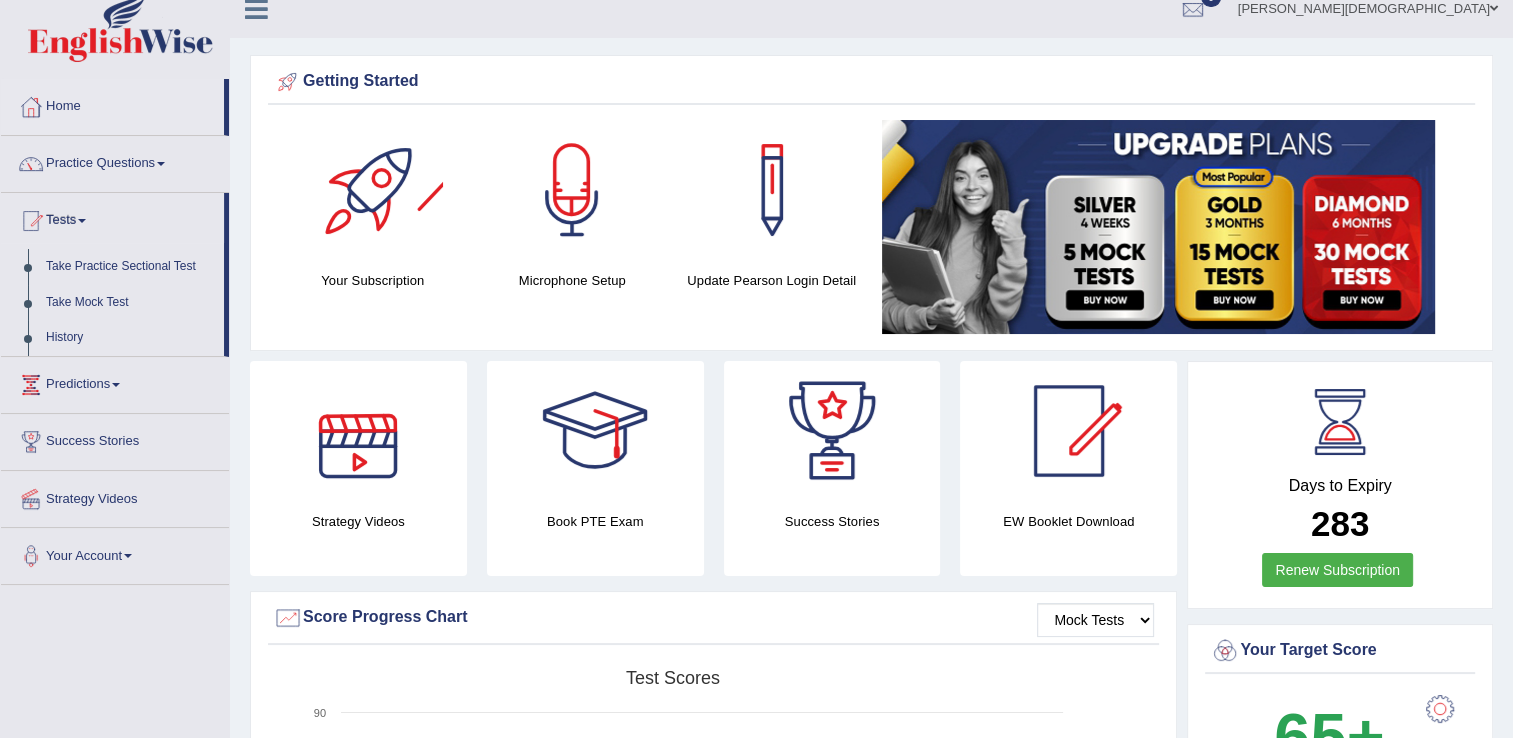 scroll, scrollTop: 0, scrollLeft: 0, axis: both 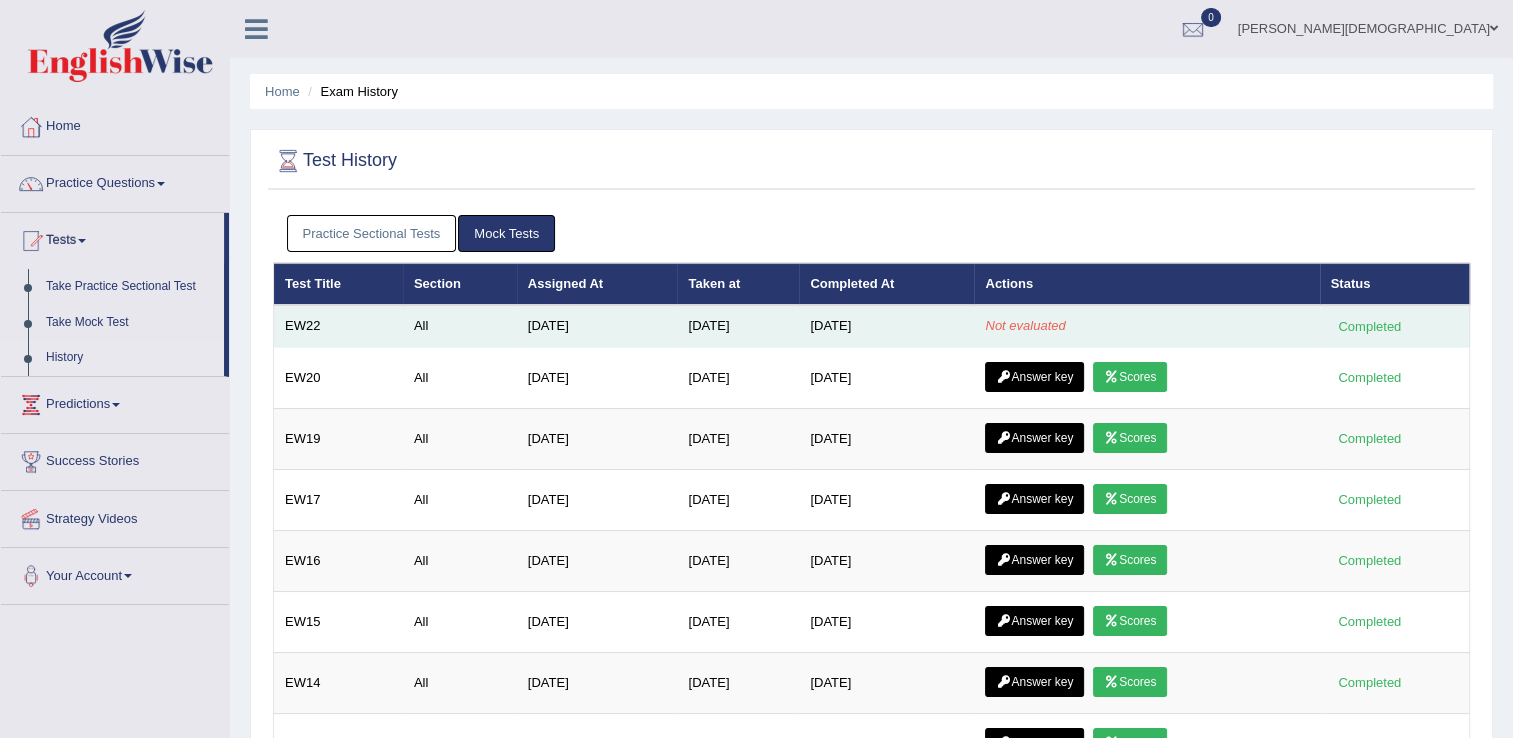 click on "Jul 14, 2025" at bounding box center (886, 326) 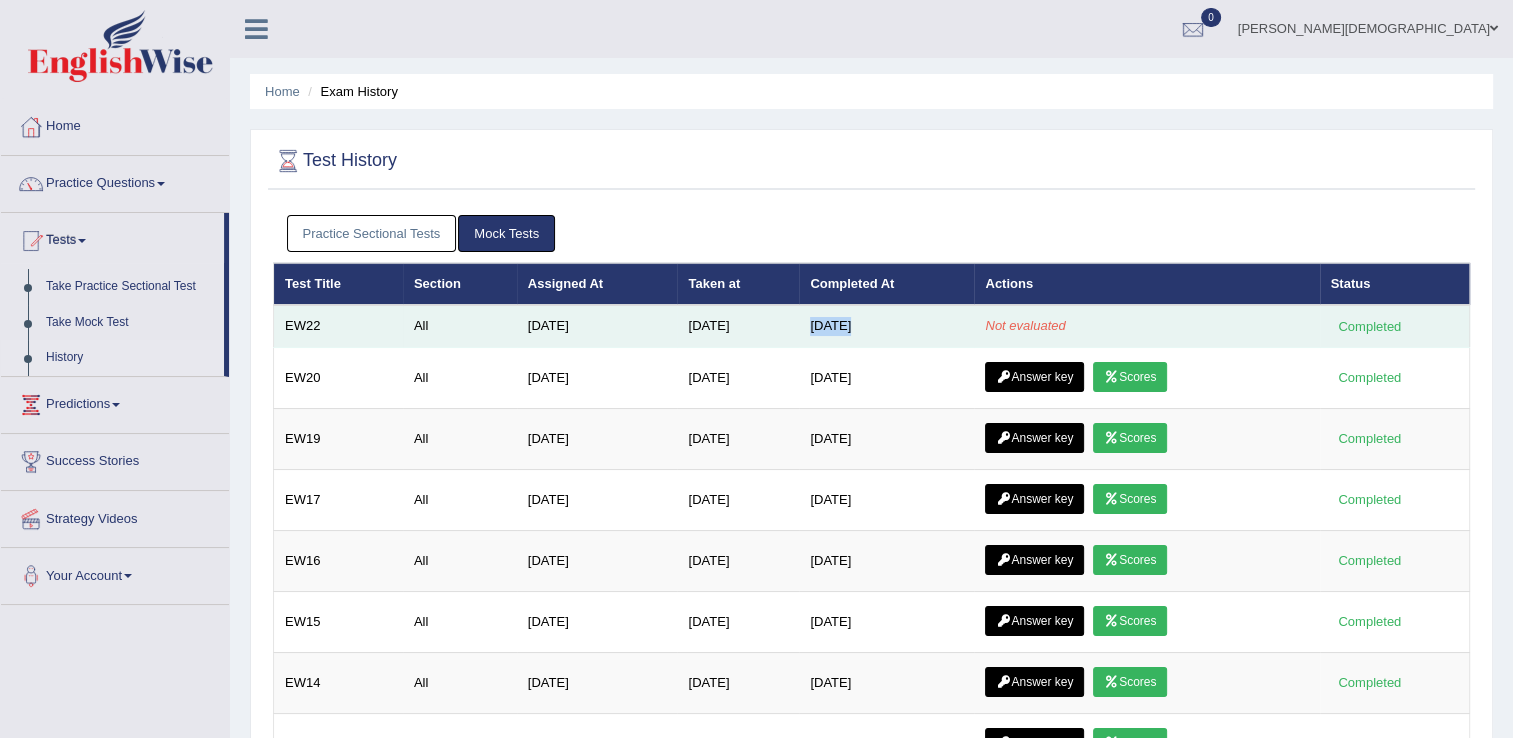 click on "Jul 14, 2025" at bounding box center [886, 326] 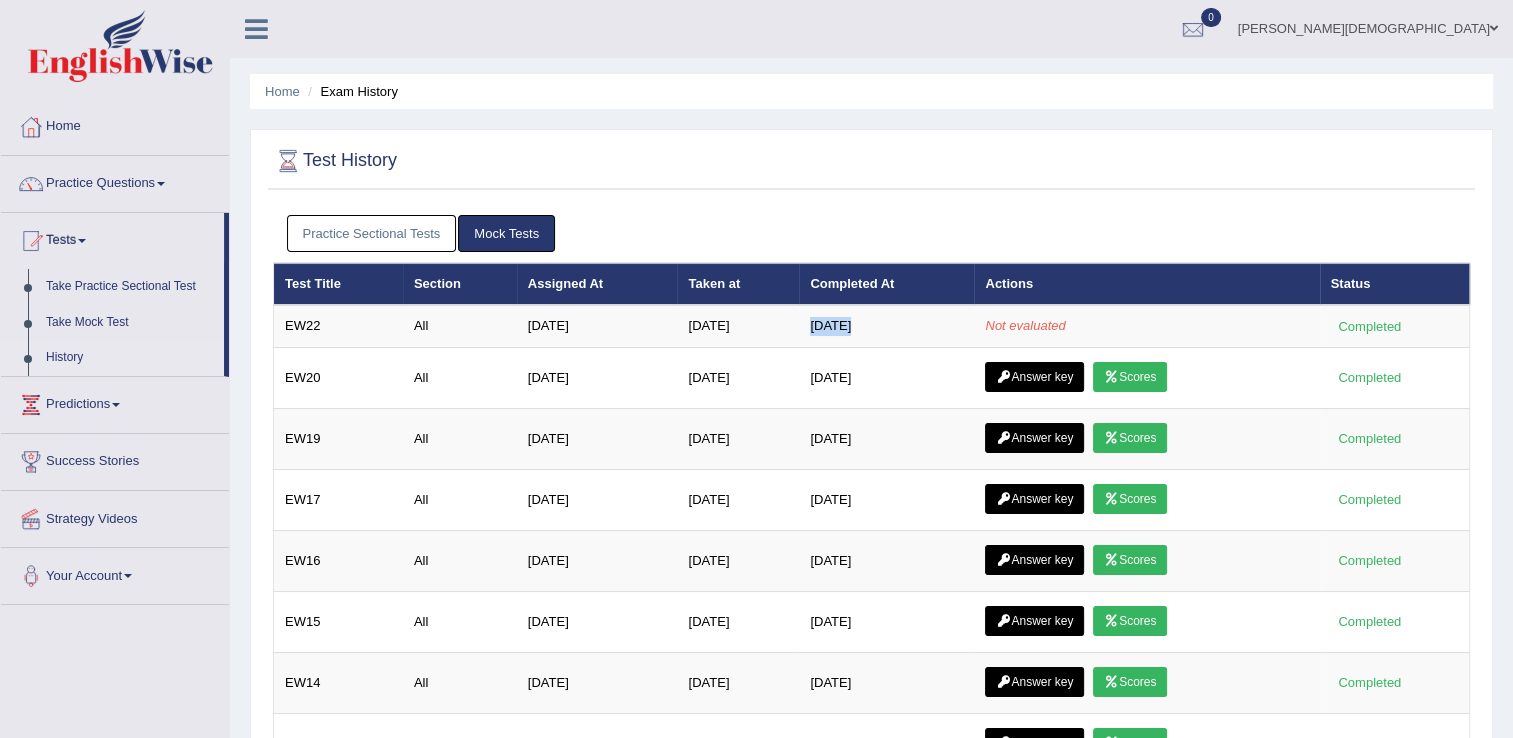click at bounding box center [120, 46] 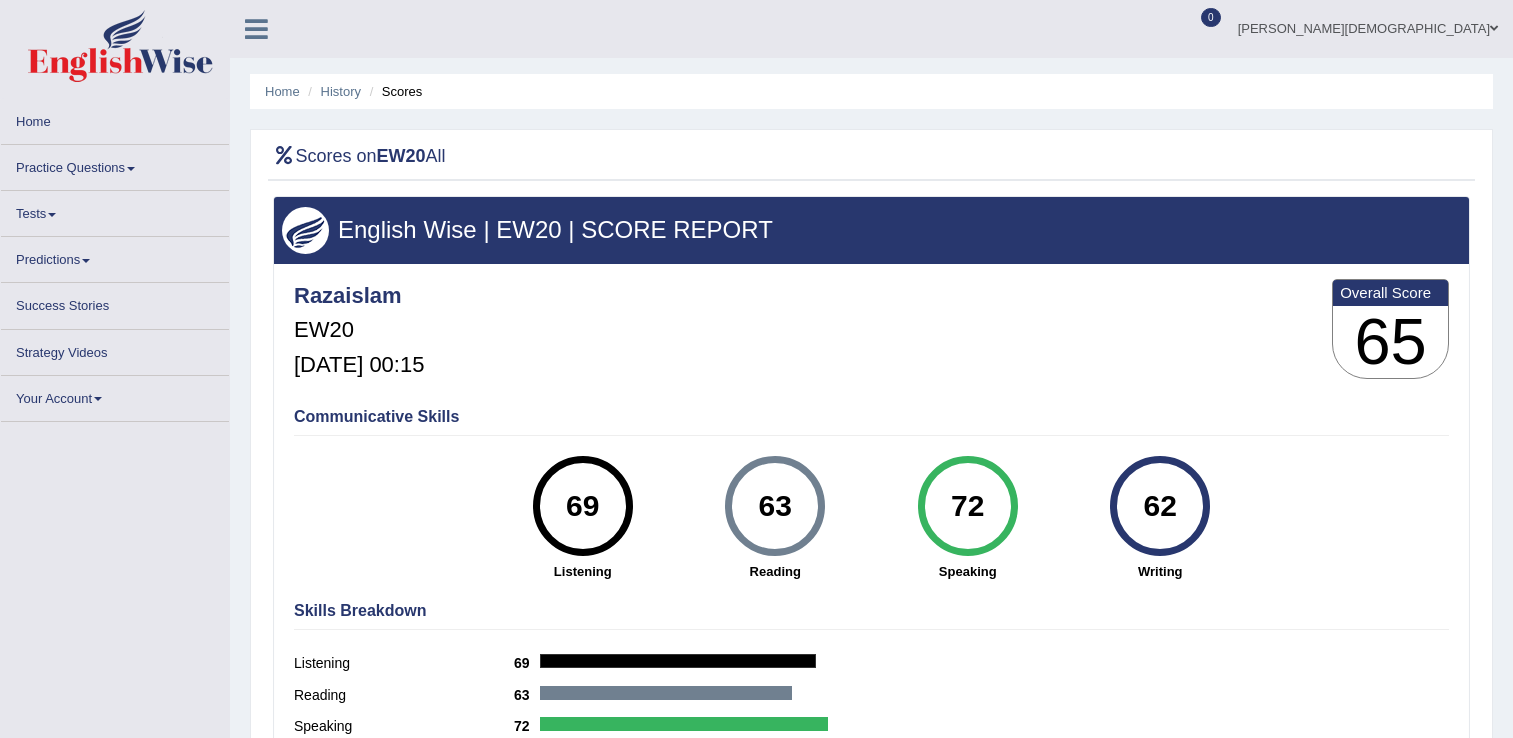 scroll, scrollTop: 0, scrollLeft: 0, axis: both 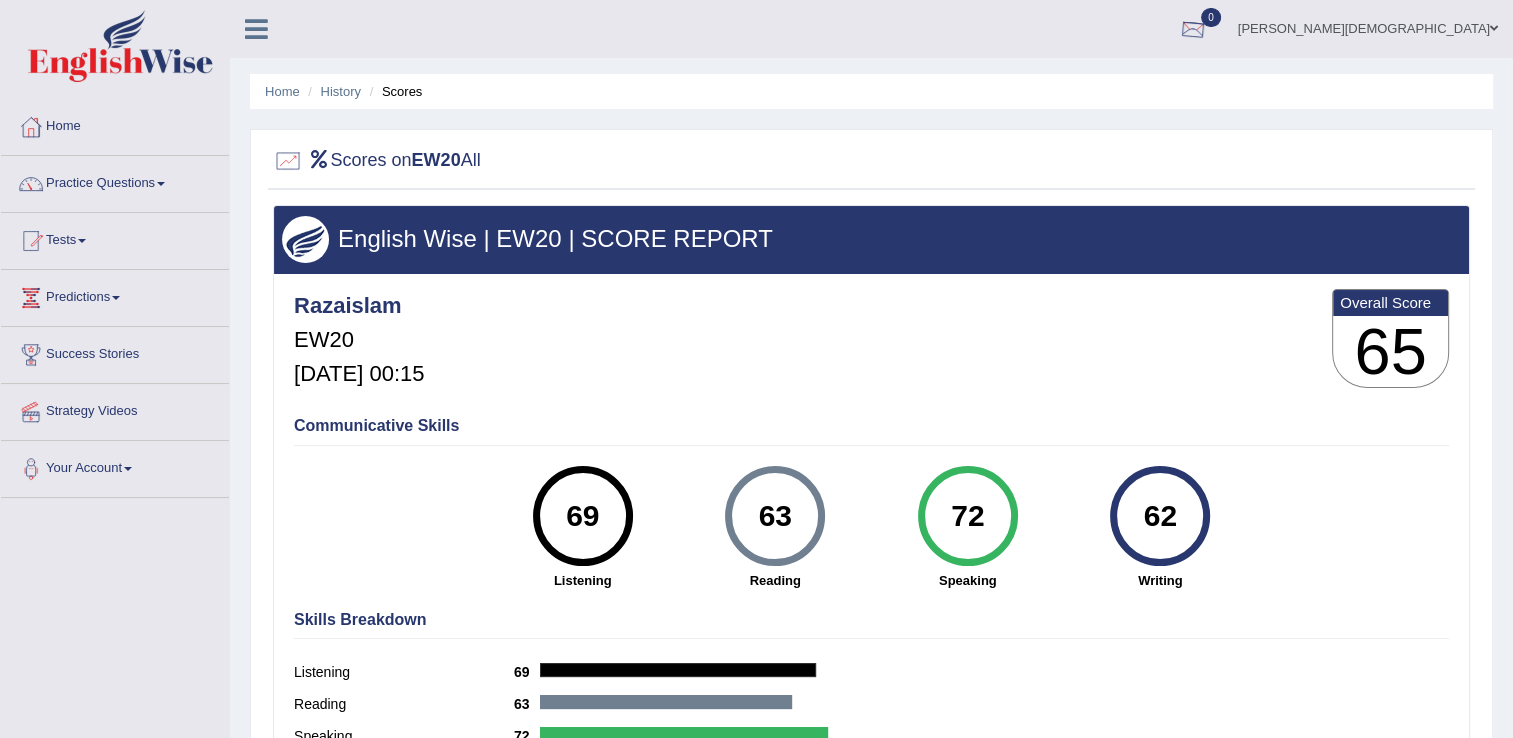 click at bounding box center (1193, 30) 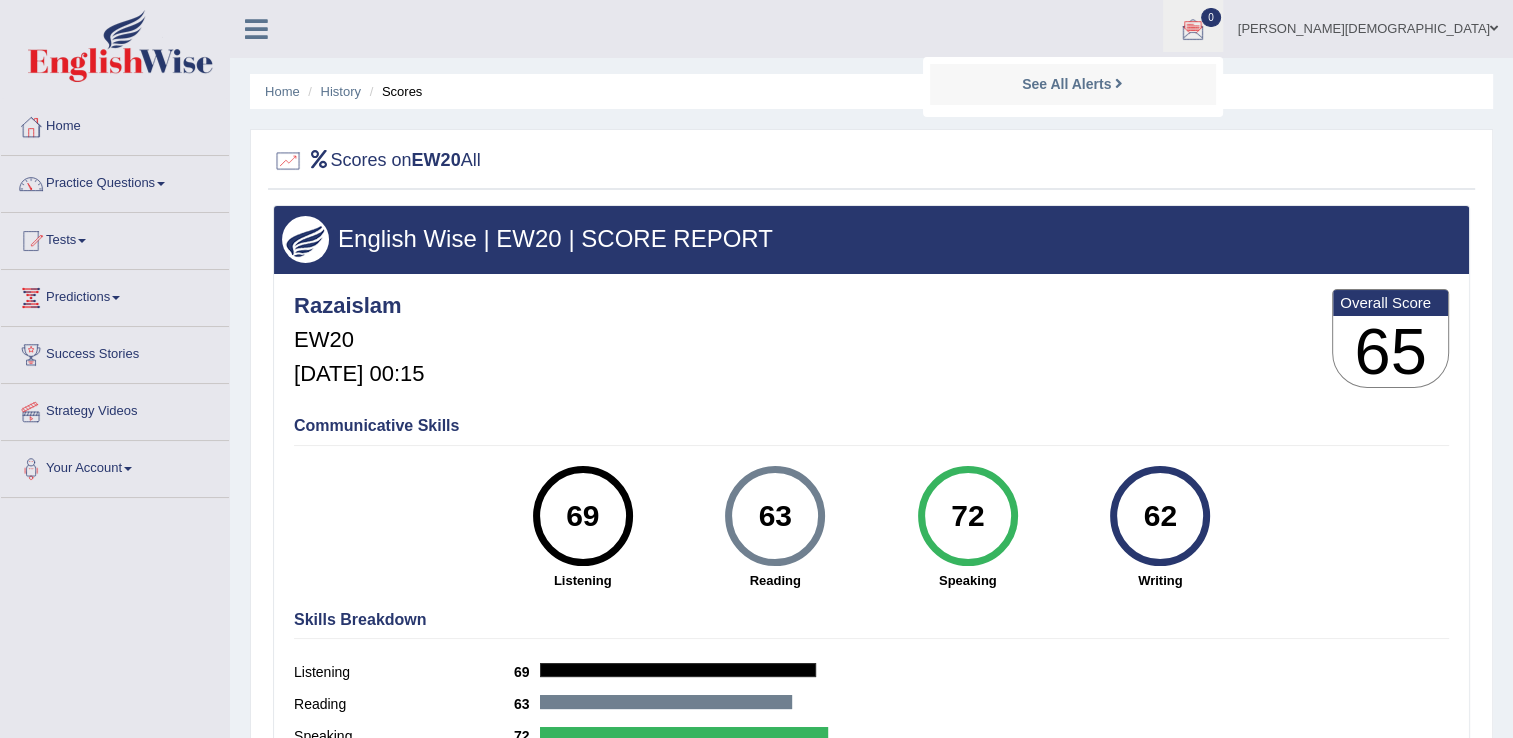 click at bounding box center [1193, 30] 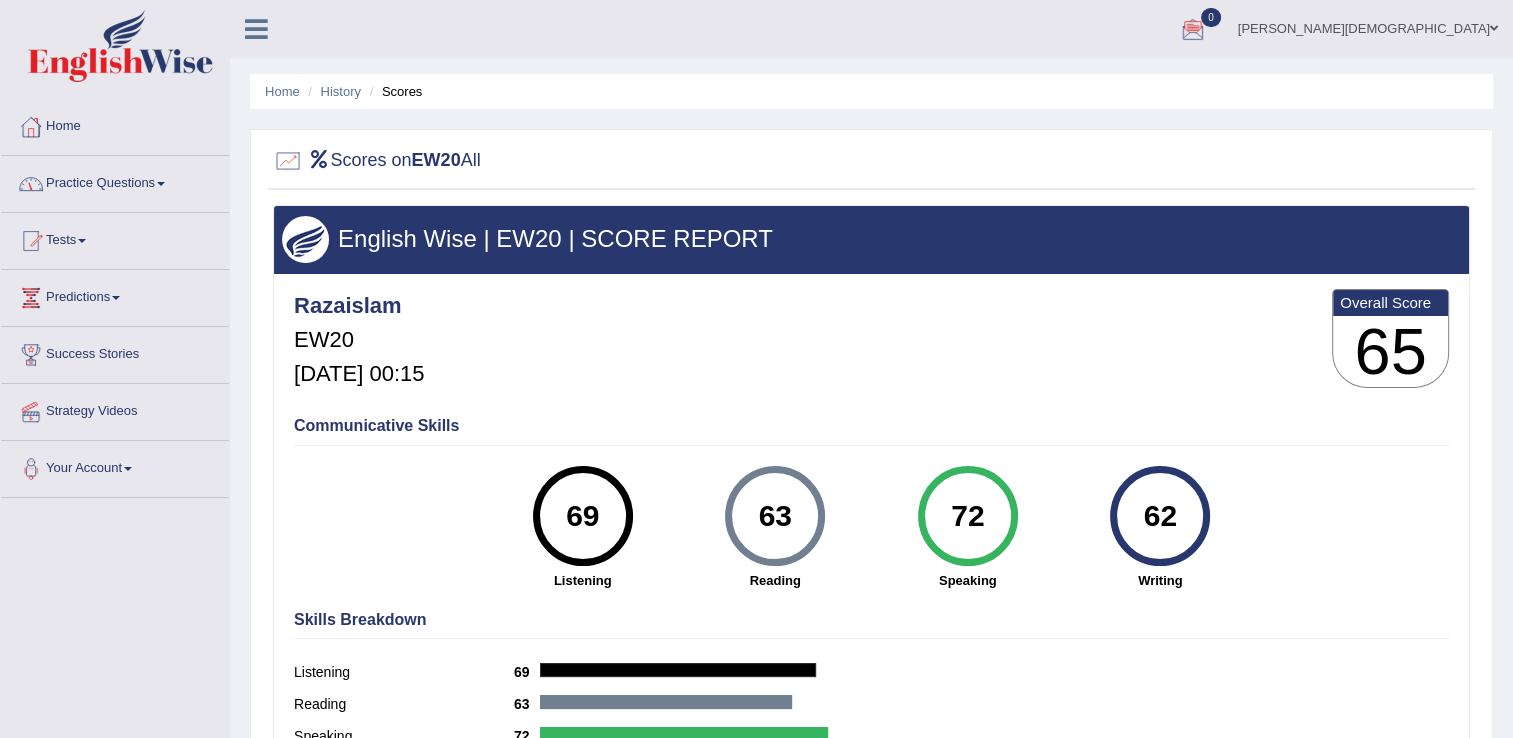 click at bounding box center [120, 46] 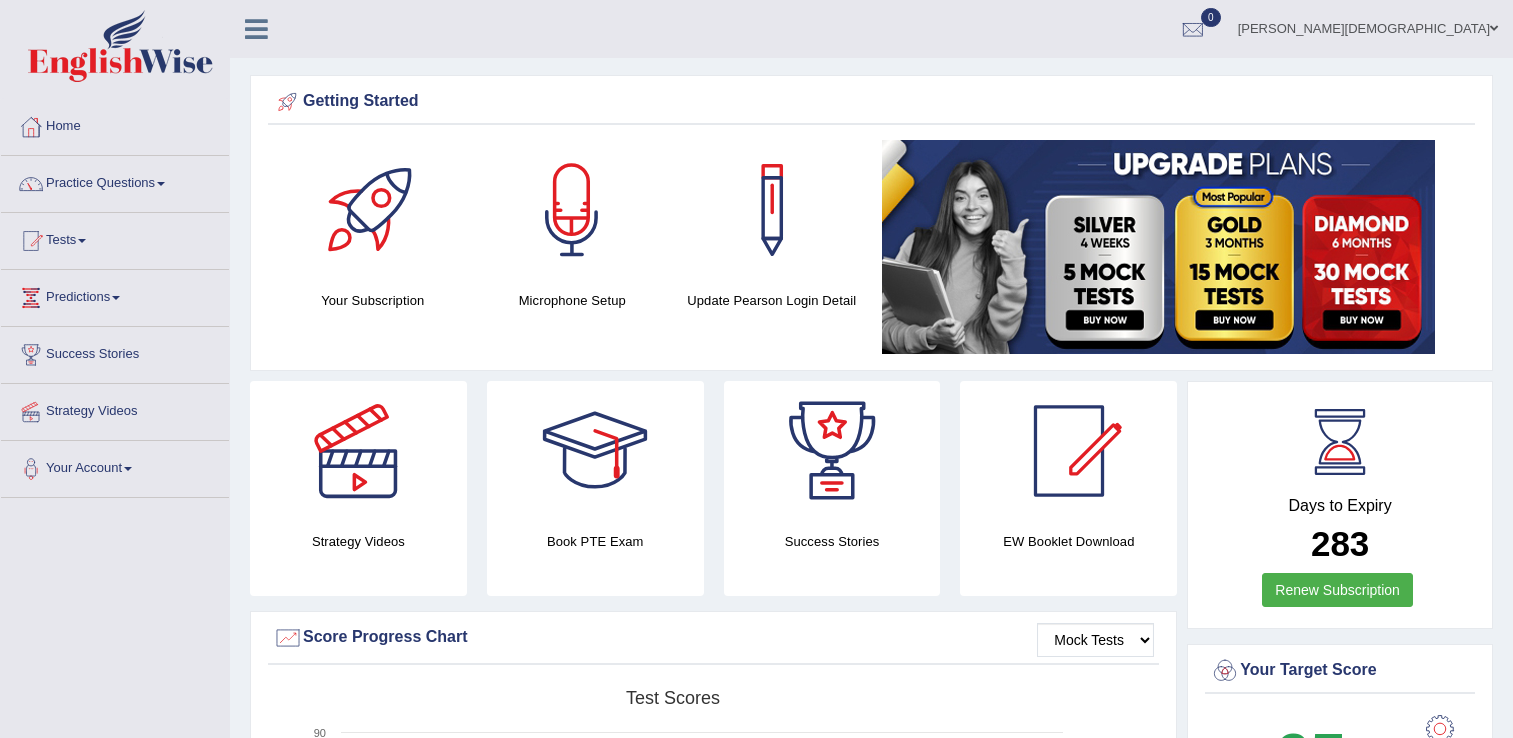 scroll, scrollTop: 0, scrollLeft: 0, axis: both 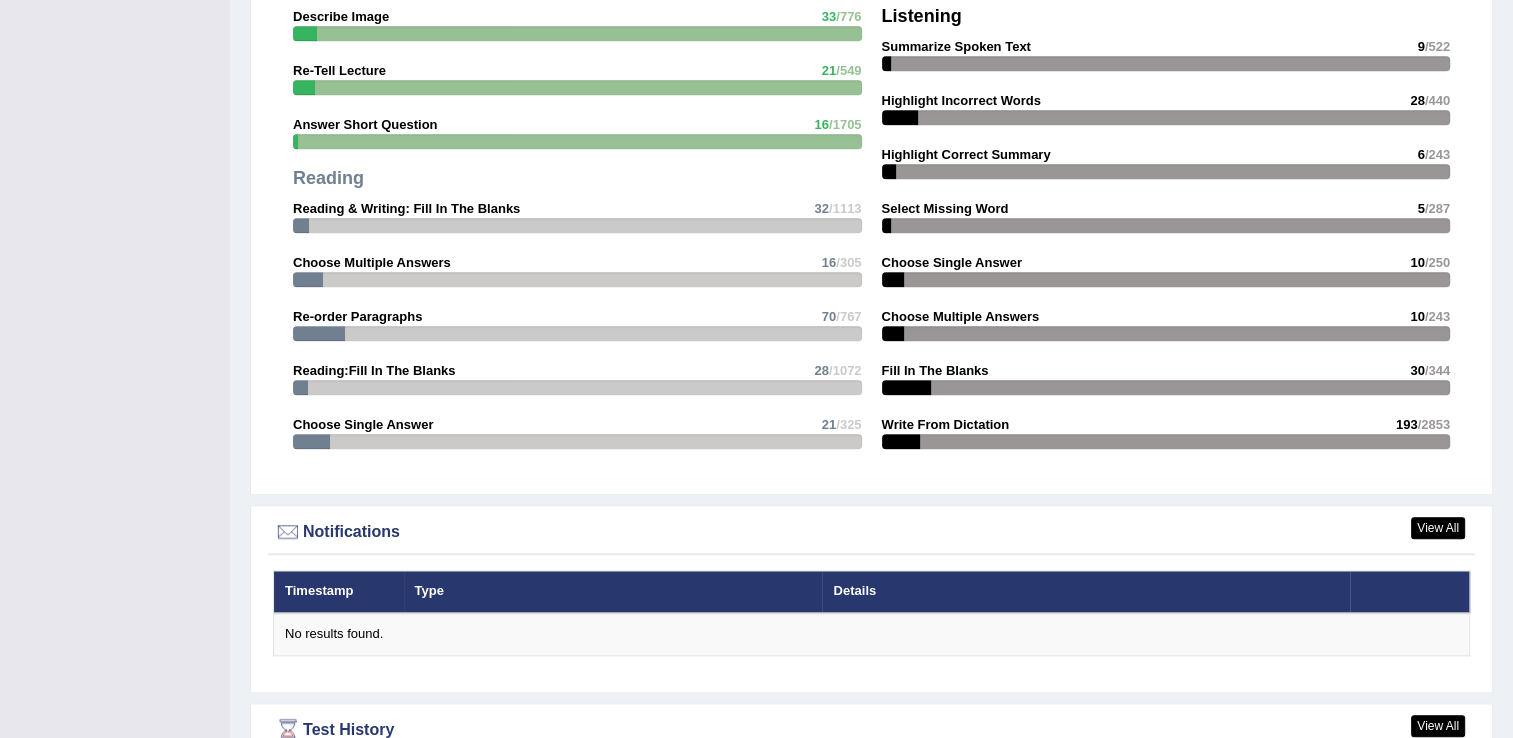 drag, startPoint x: 307, startPoint y: 215, endPoint x: 412, endPoint y: 254, distance: 112.00893 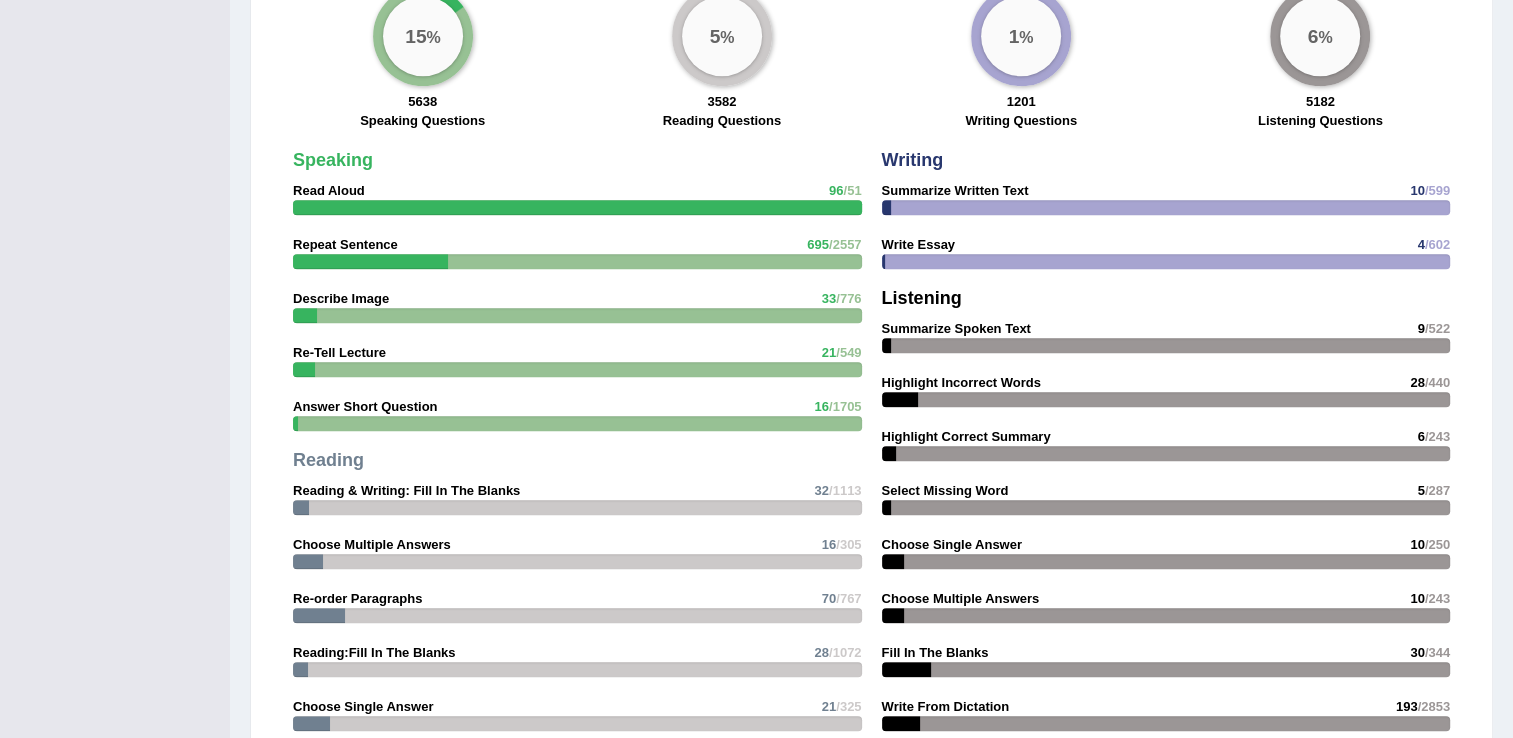 scroll, scrollTop: 1548, scrollLeft: 0, axis: vertical 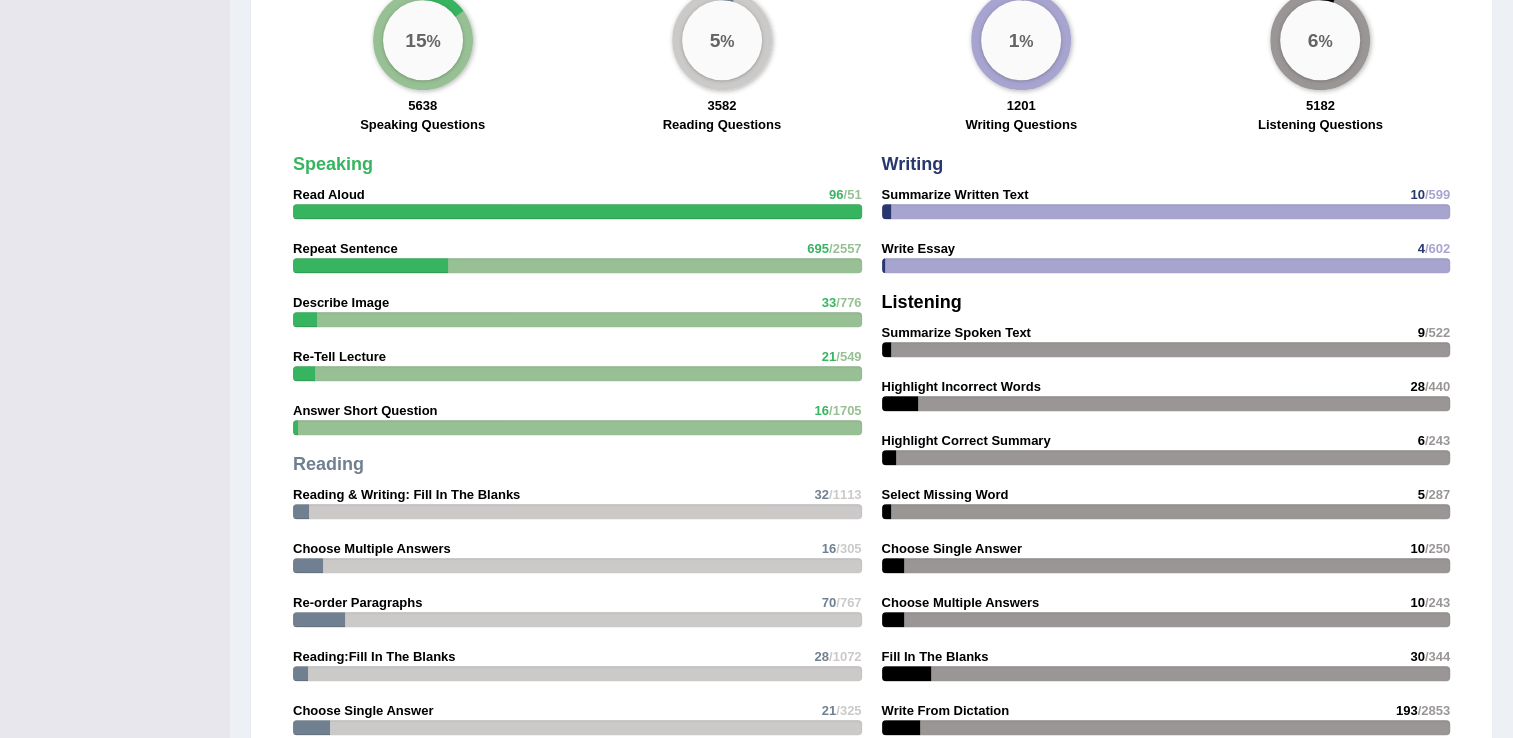 drag, startPoint x: 402, startPoint y: 205, endPoint x: 429, endPoint y: 208, distance: 27.166155 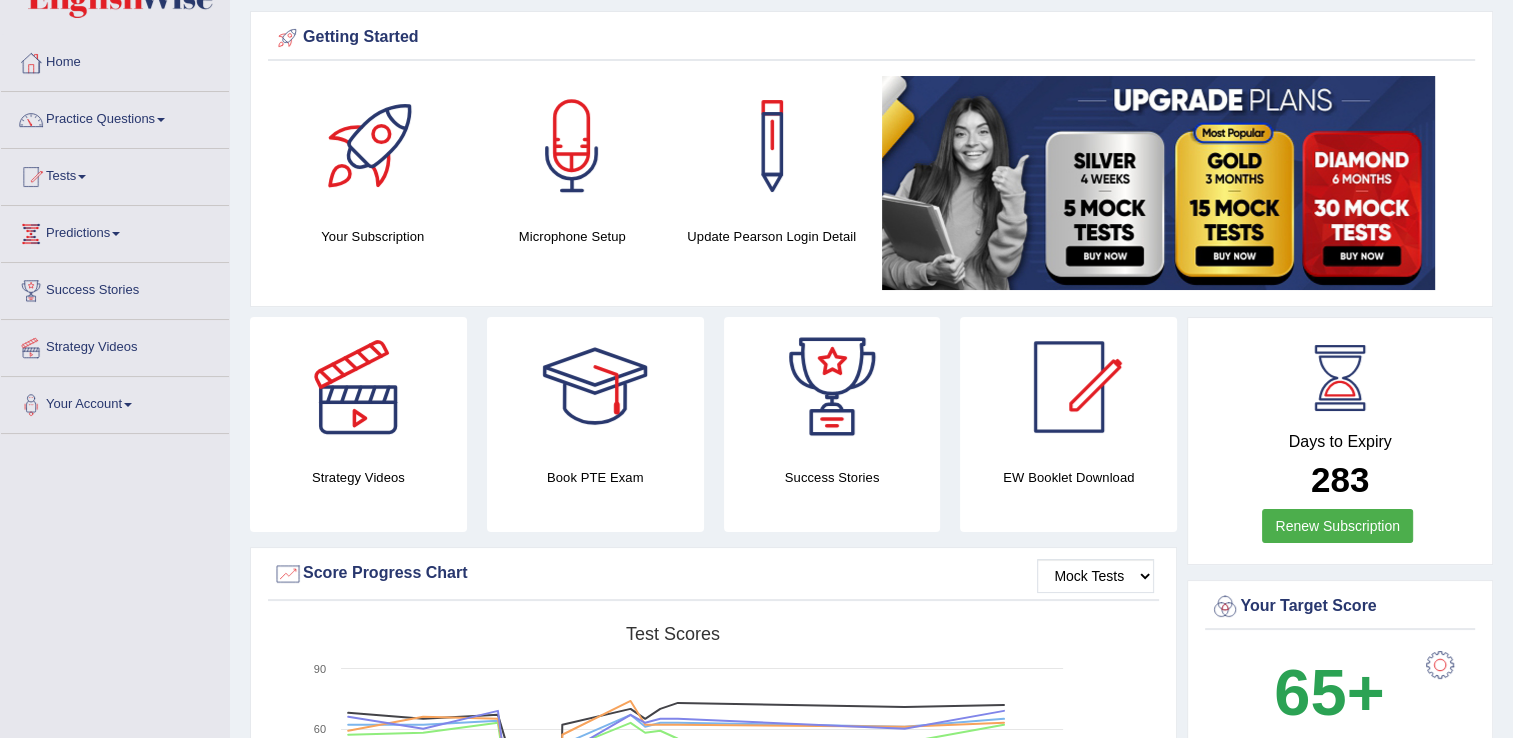 scroll, scrollTop: 0, scrollLeft: 0, axis: both 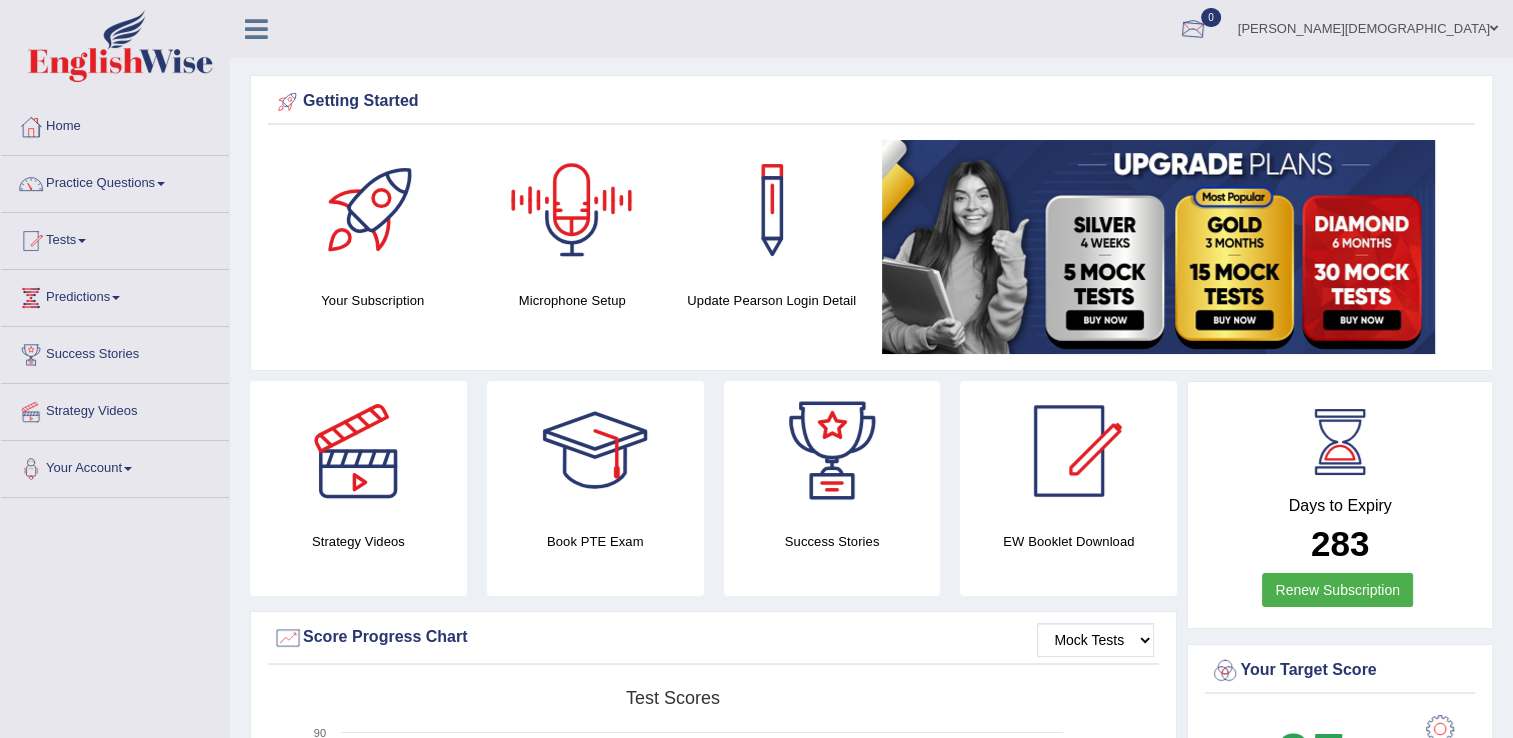 click at bounding box center (1193, 30) 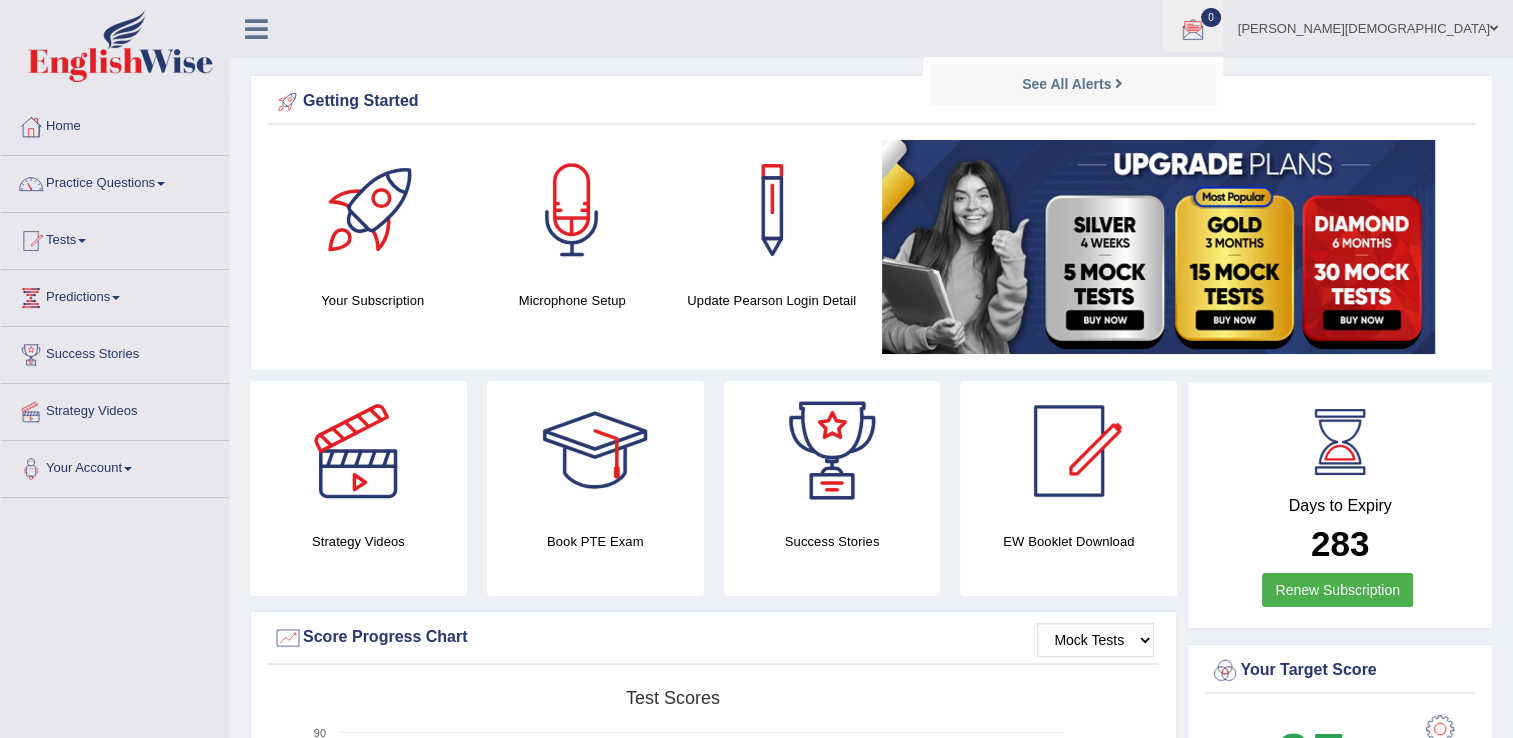click at bounding box center (1193, 30) 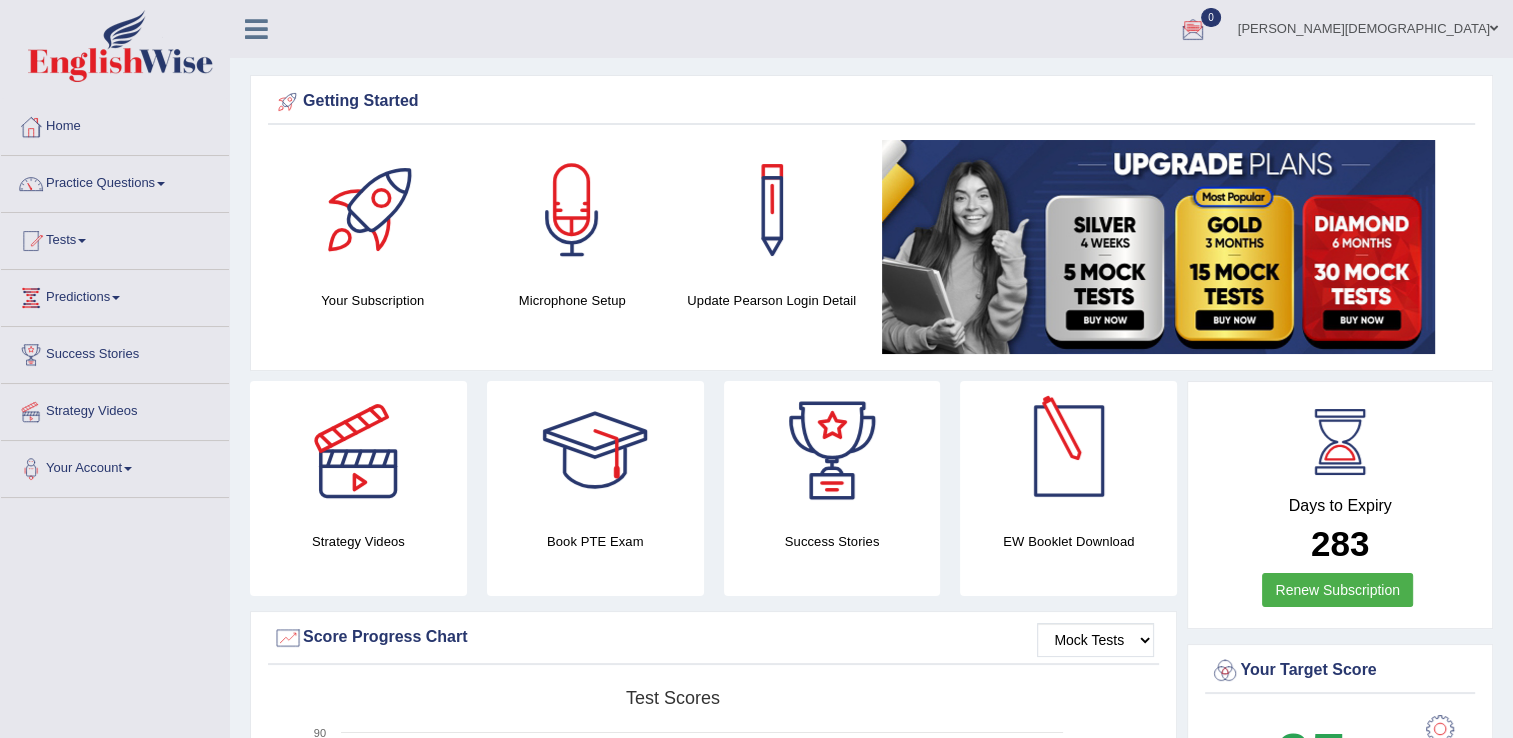 click at bounding box center (1069, 451) 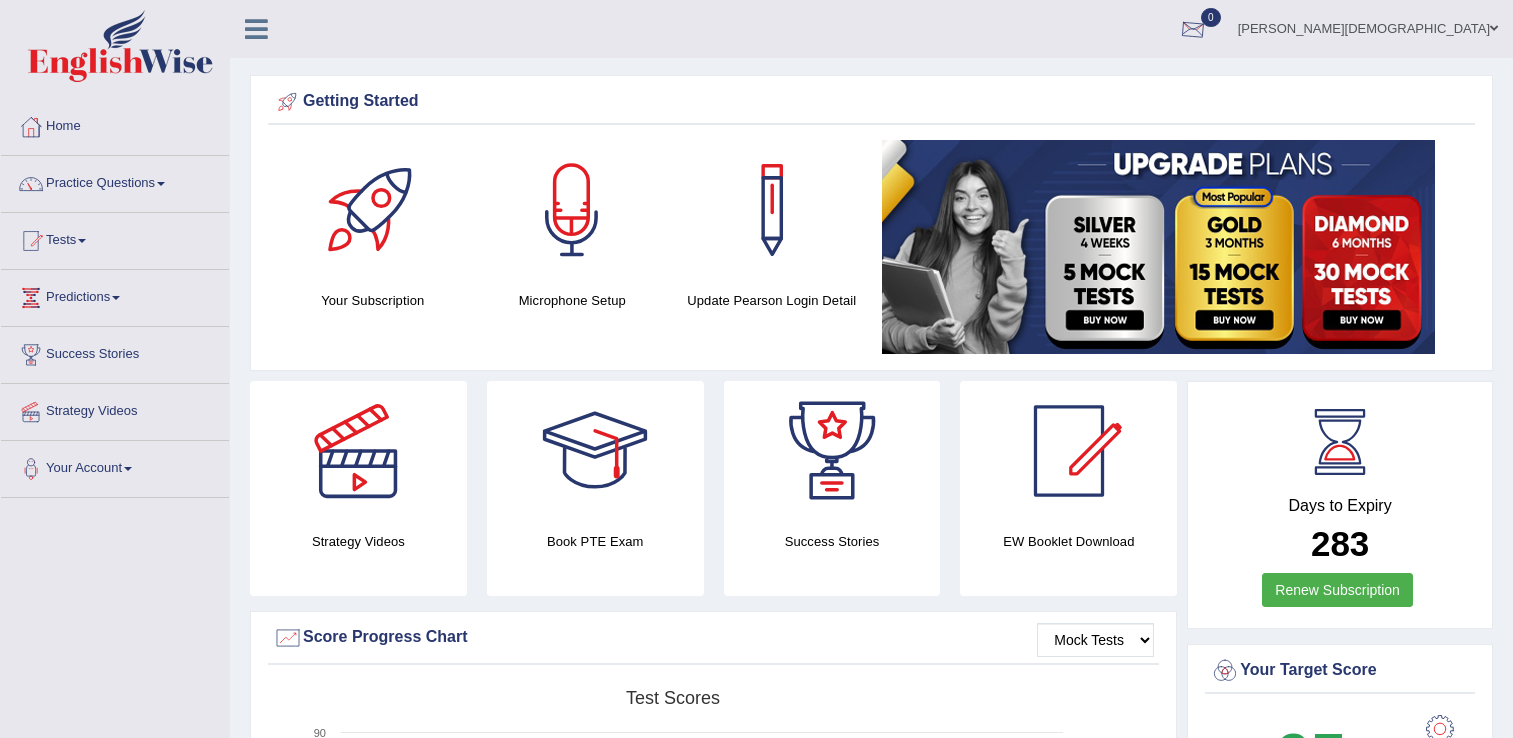 scroll, scrollTop: 0, scrollLeft: 0, axis: both 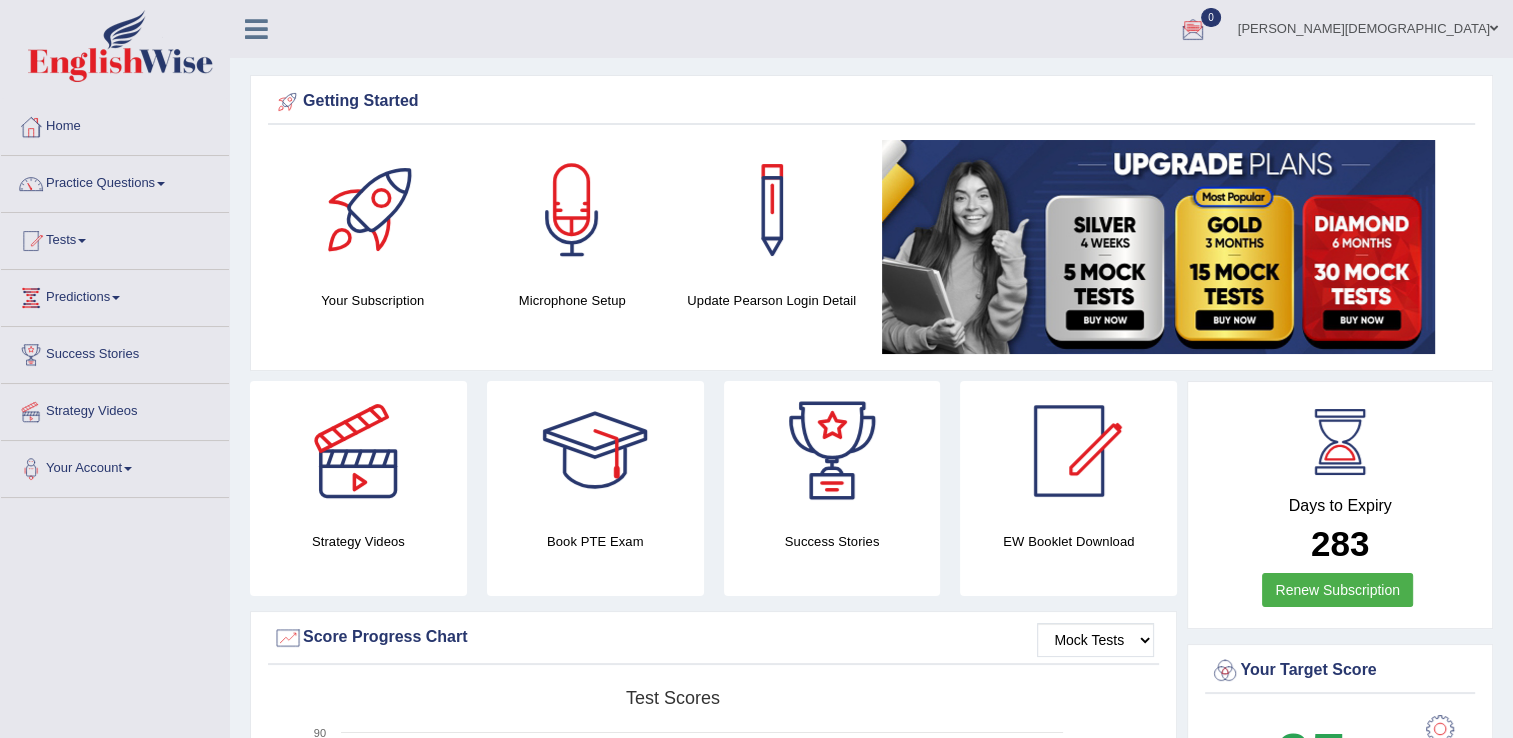 click at bounding box center (1193, 30) 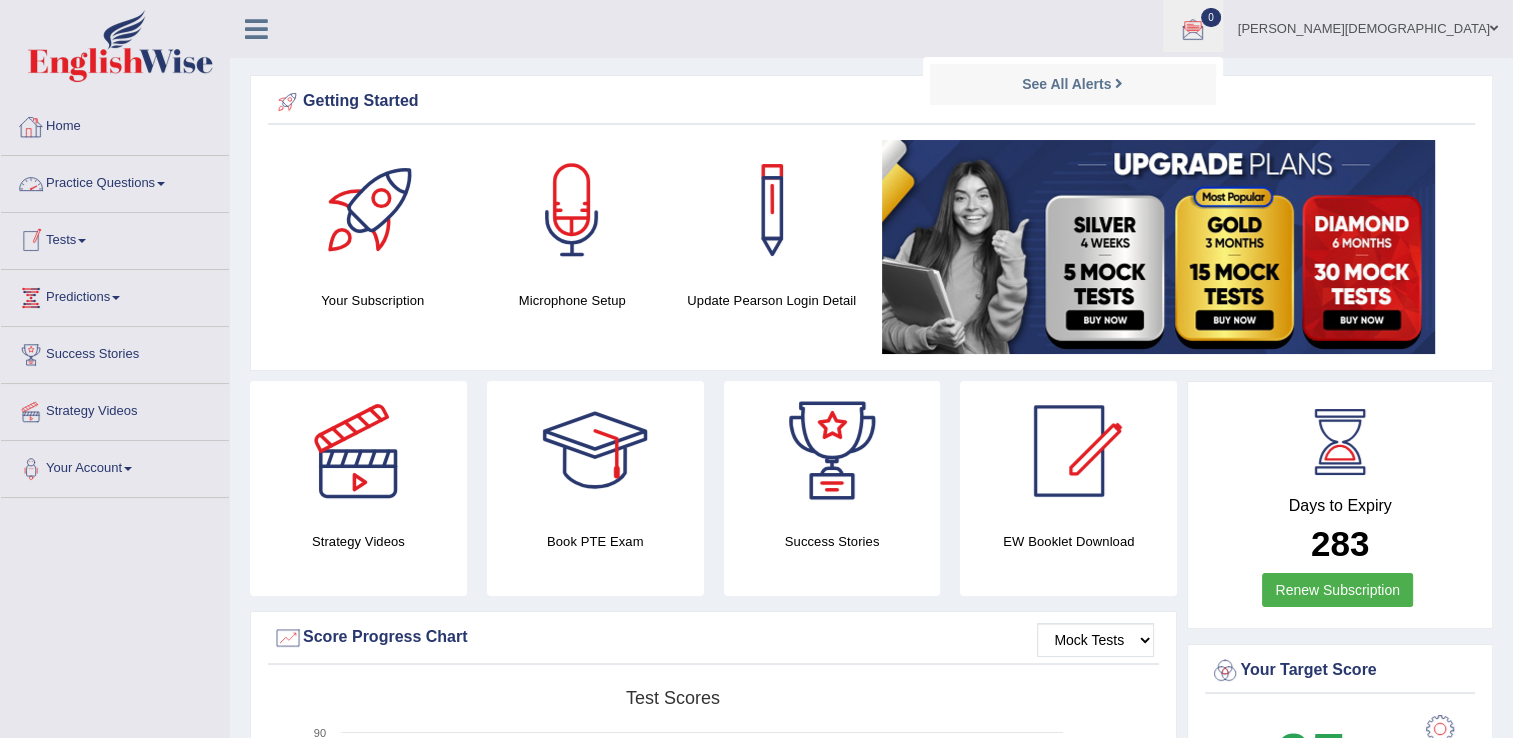 click at bounding box center (120, 46) 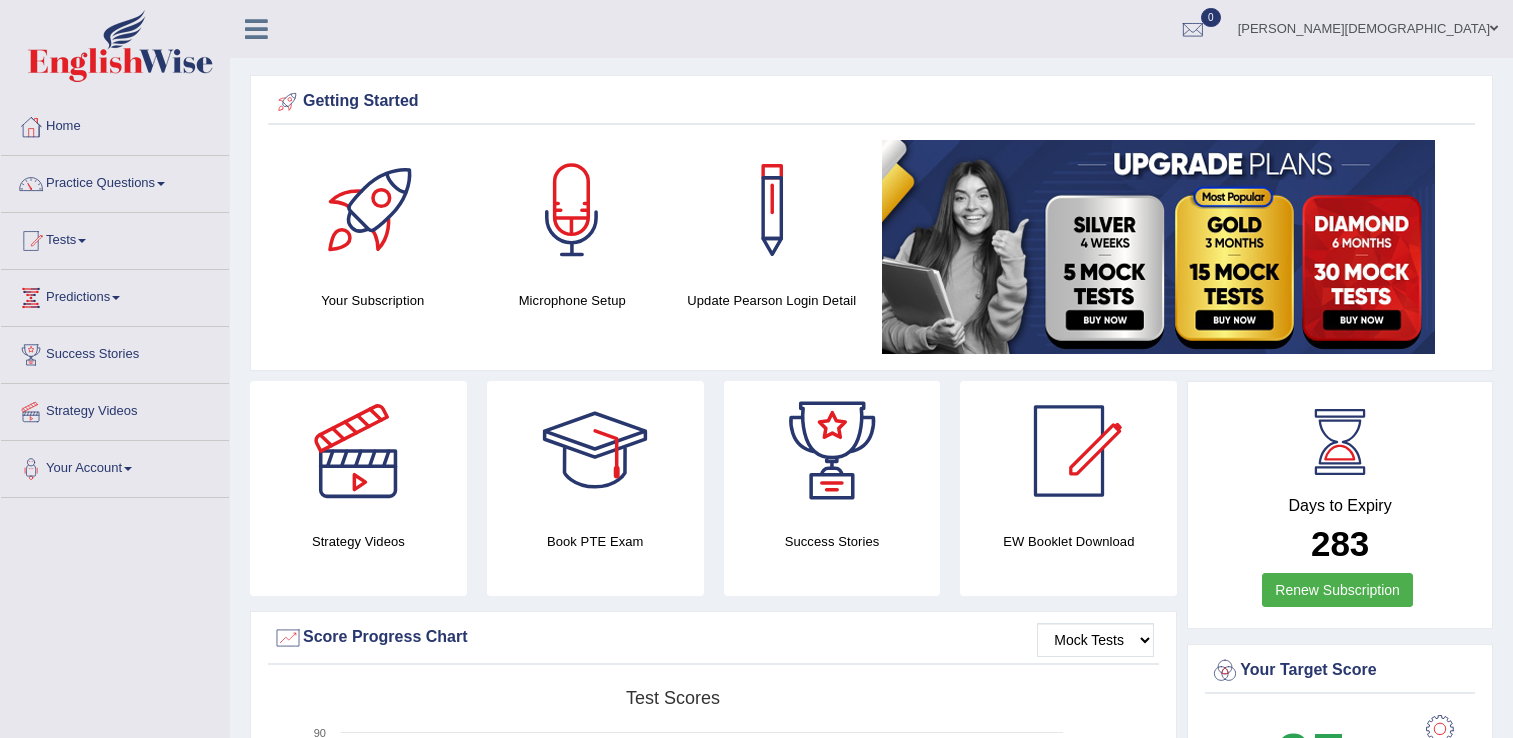 scroll, scrollTop: 0, scrollLeft: 0, axis: both 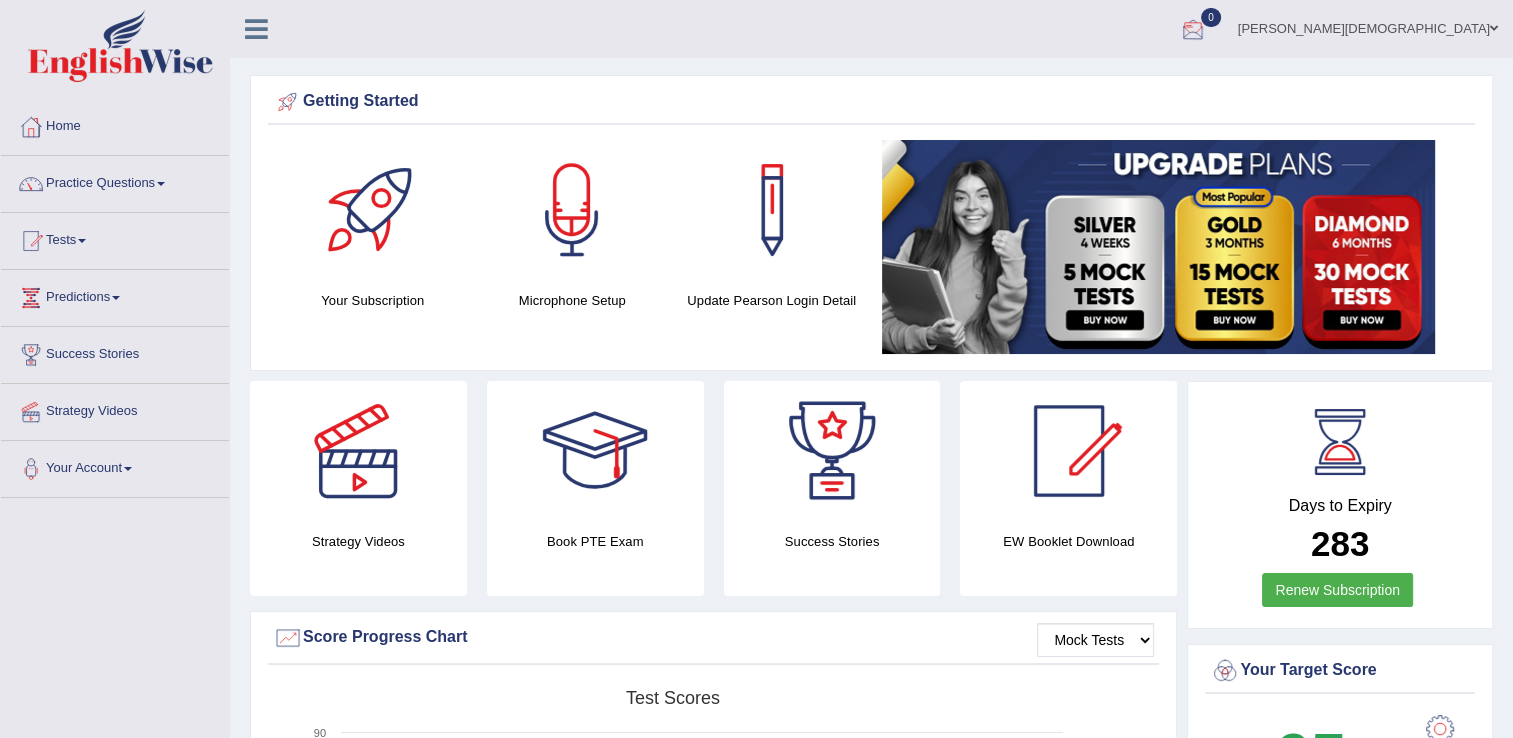 click at bounding box center [1193, 30] 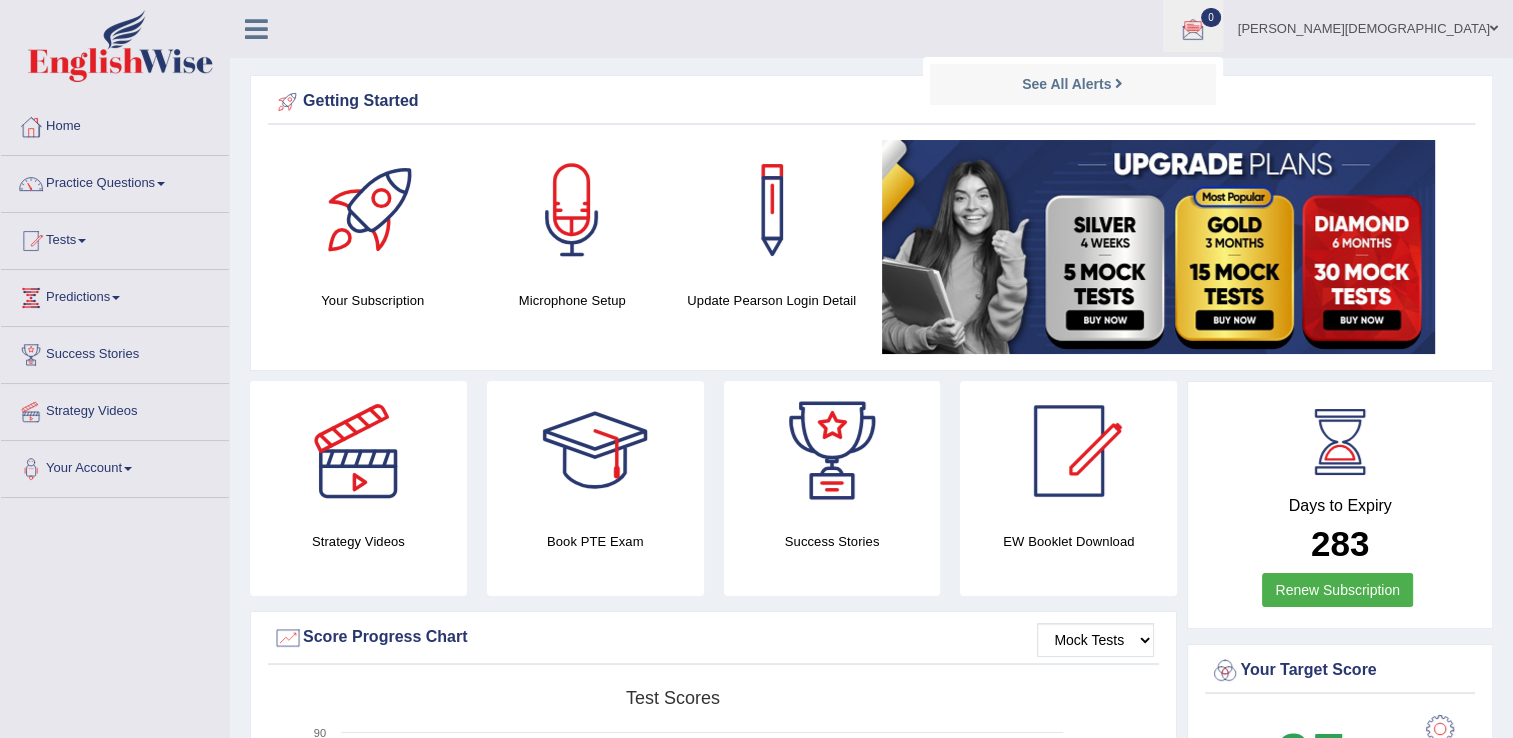 click at bounding box center [120, 46] 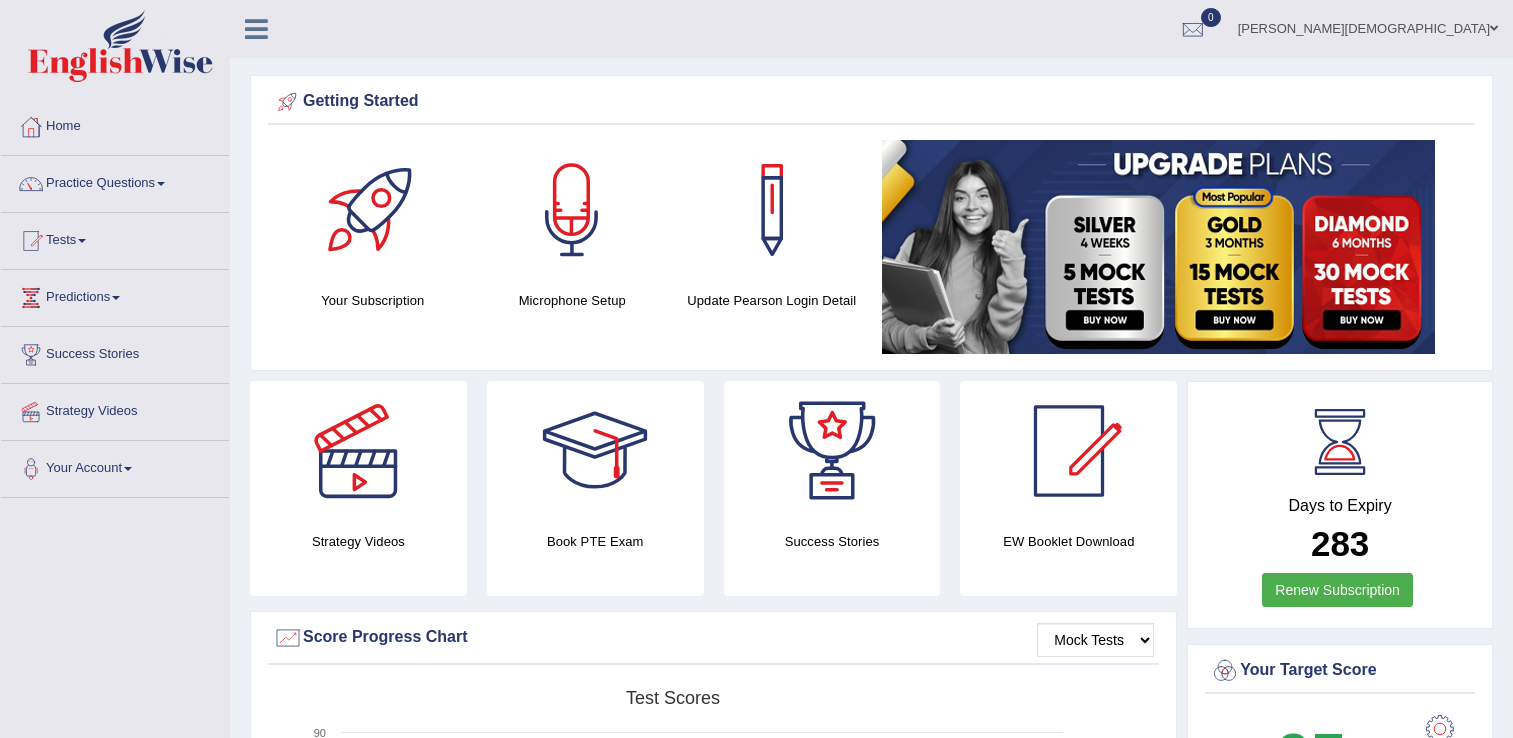 scroll, scrollTop: 0, scrollLeft: 0, axis: both 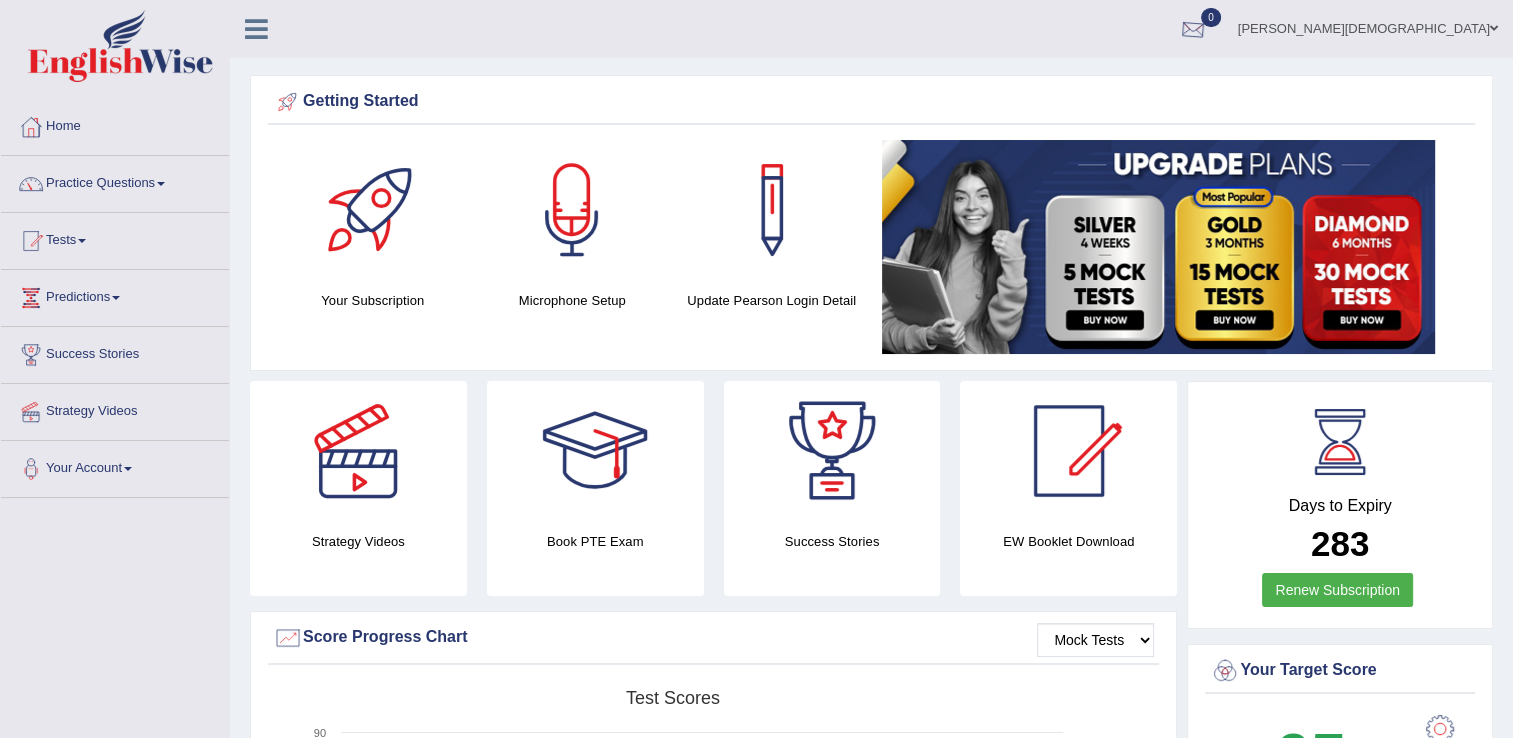click at bounding box center (1193, 30) 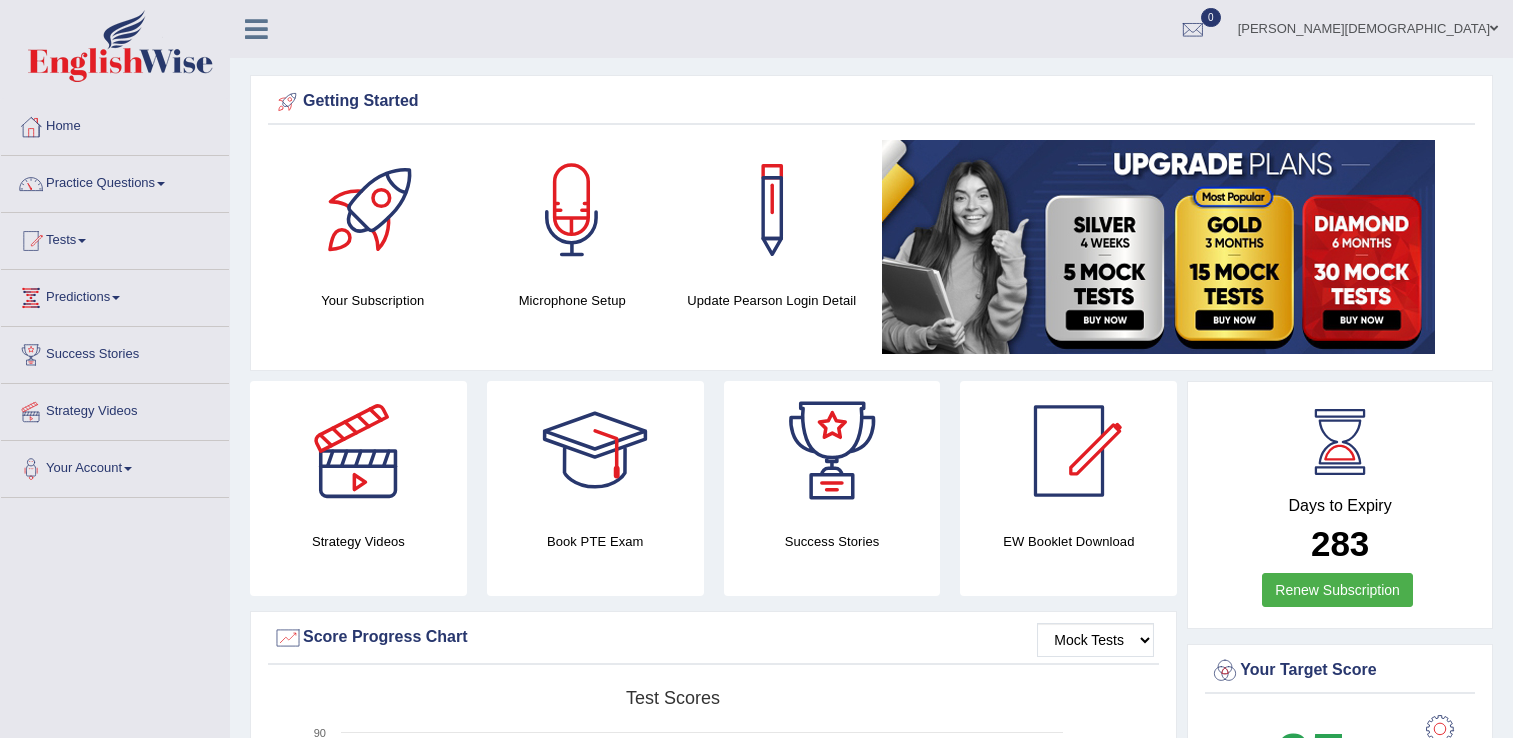 scroll, scrollTop: 0, scrollLeft: 0, axis: both 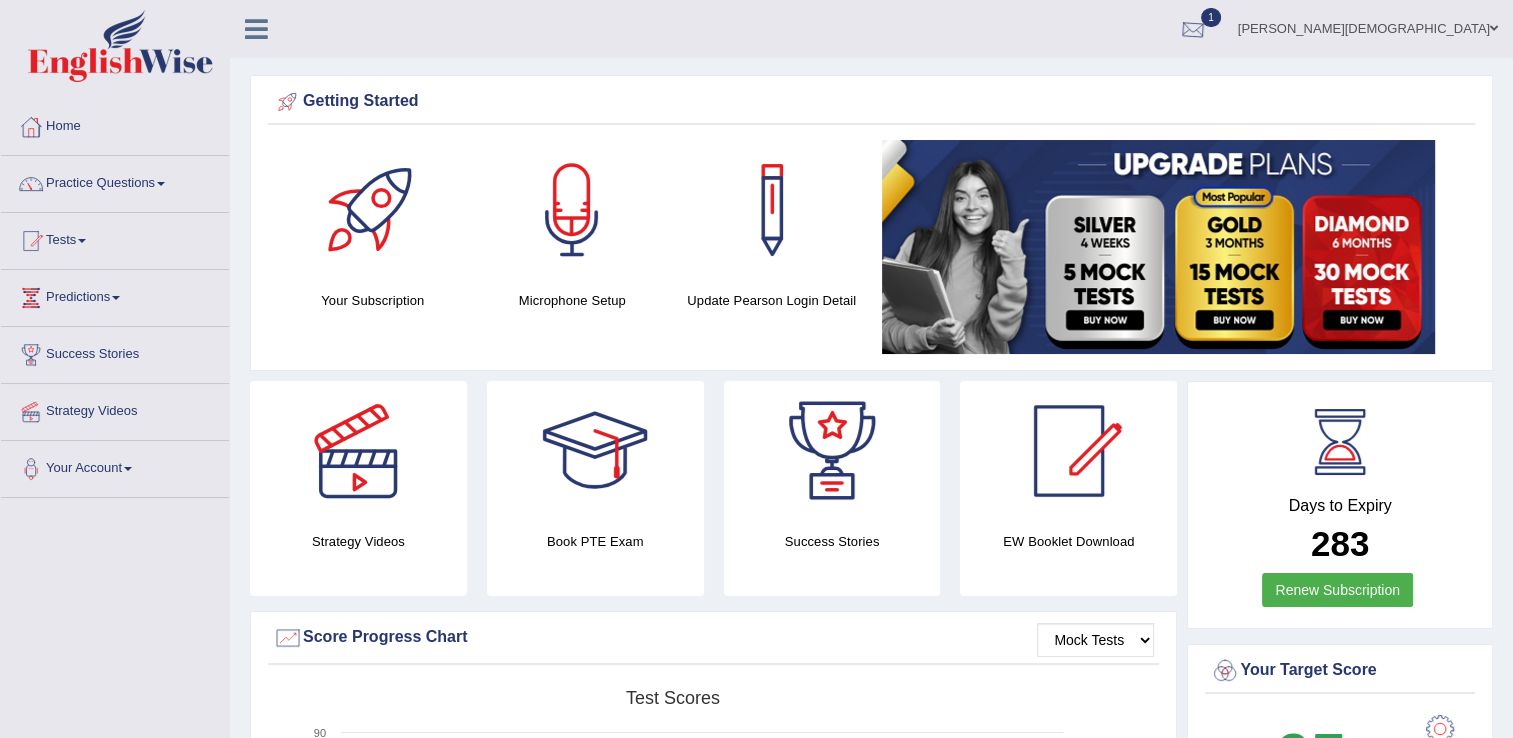 click at bounding box center [1193, 30] 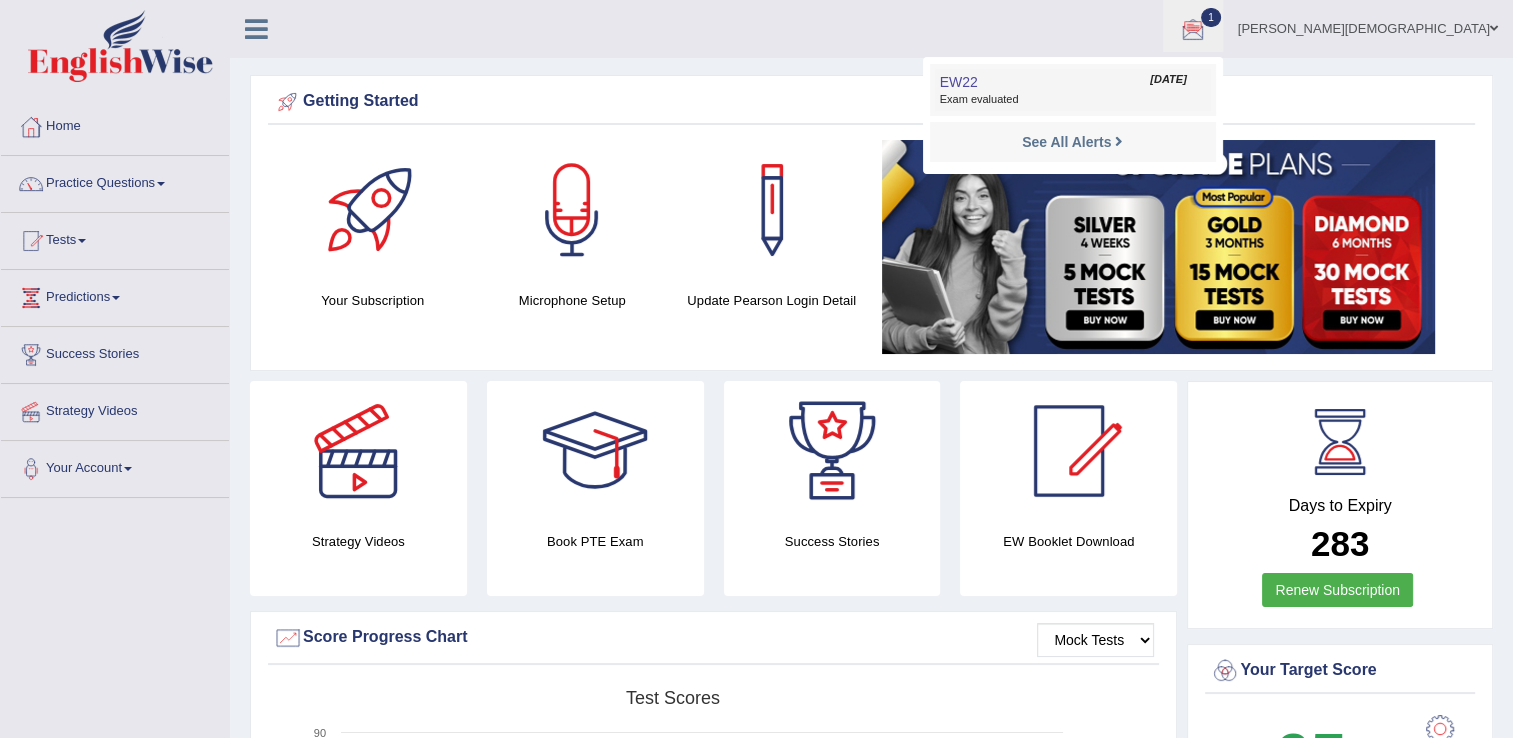 click on "EW22
Jul 14, 2025
Exam evaluated" at bounding box center [1073, 90] 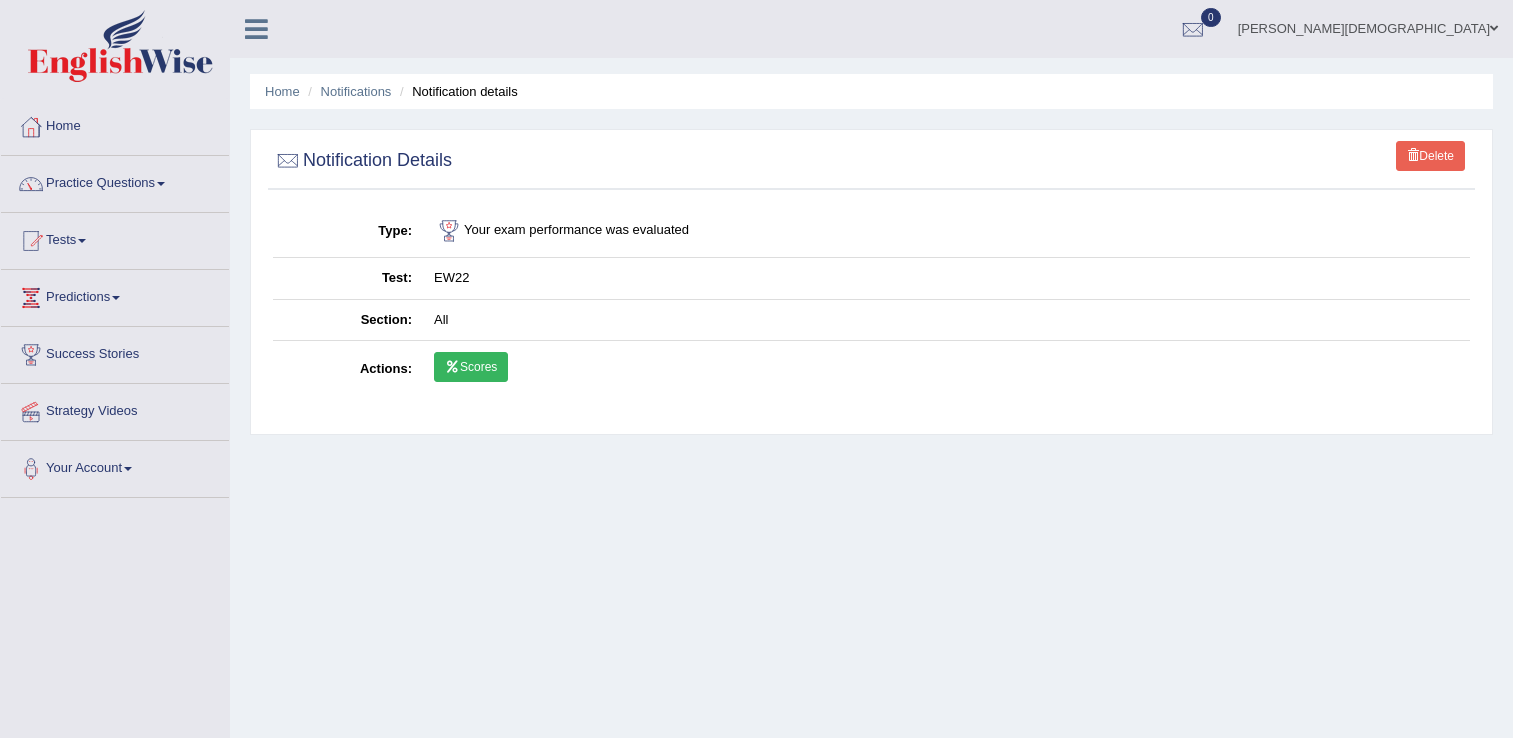 scroll, scrollTop: 0, scrollLeft: 0, axis: both 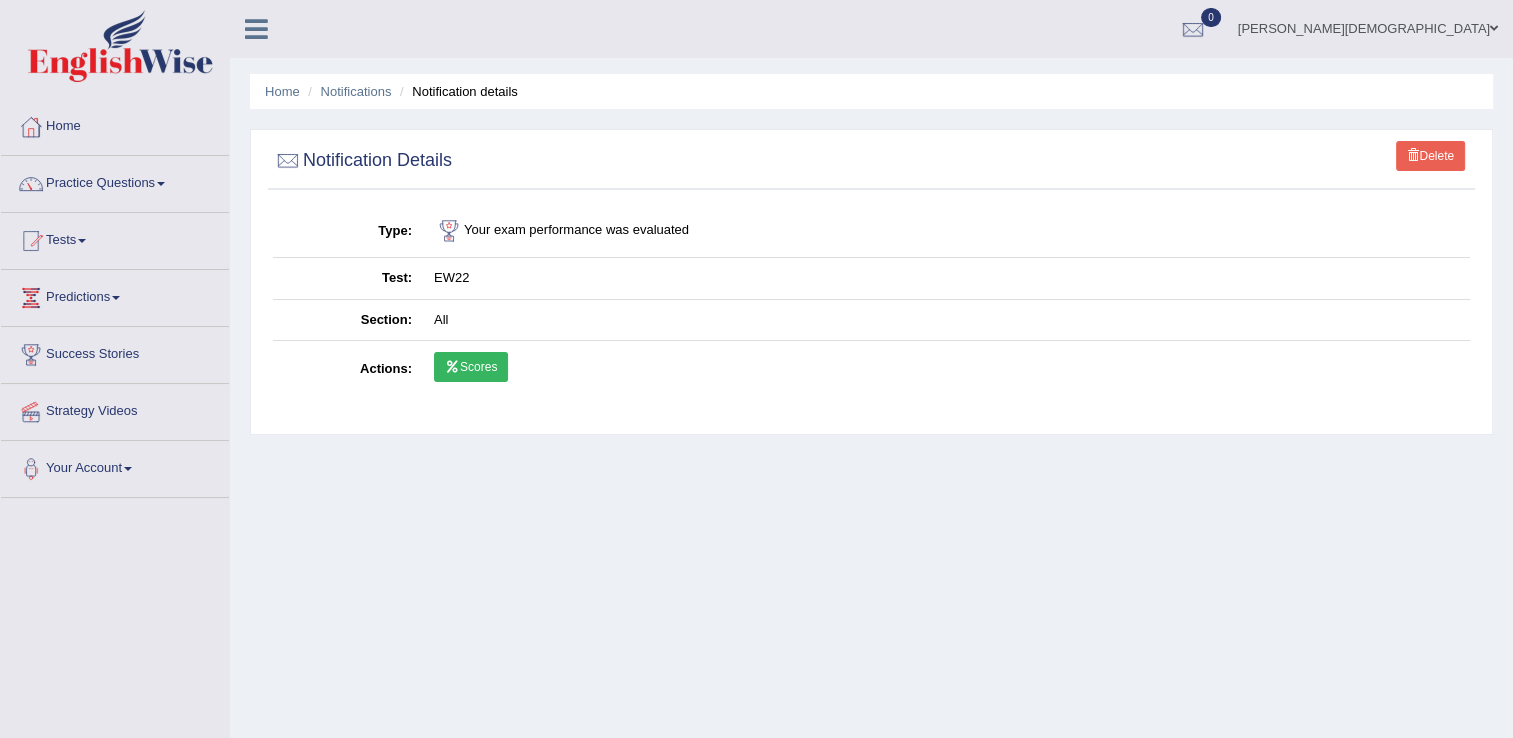 click on "Scores" at bounding box center [471, 367] 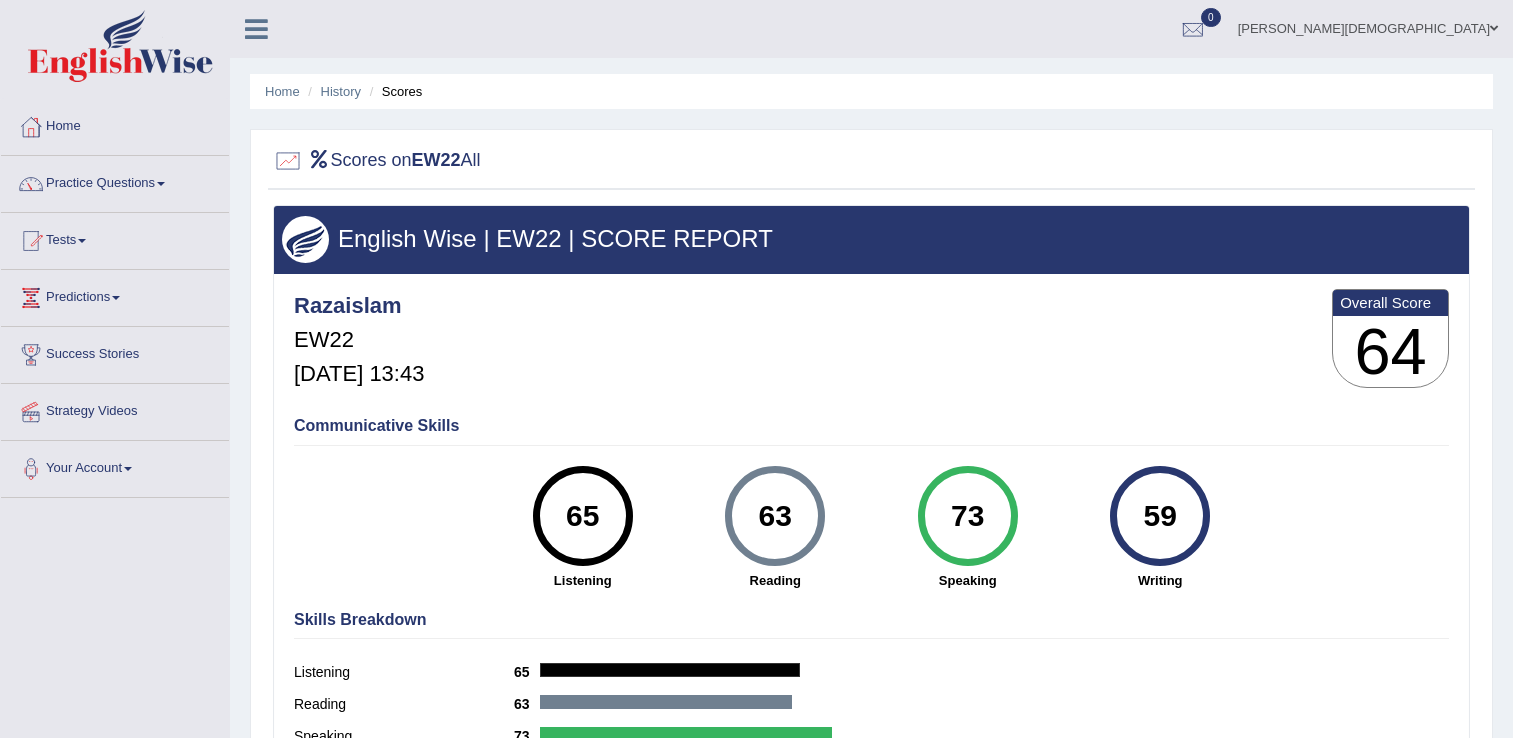 scroll, scrollTop: 0, scrollLeft: 0, axis: both 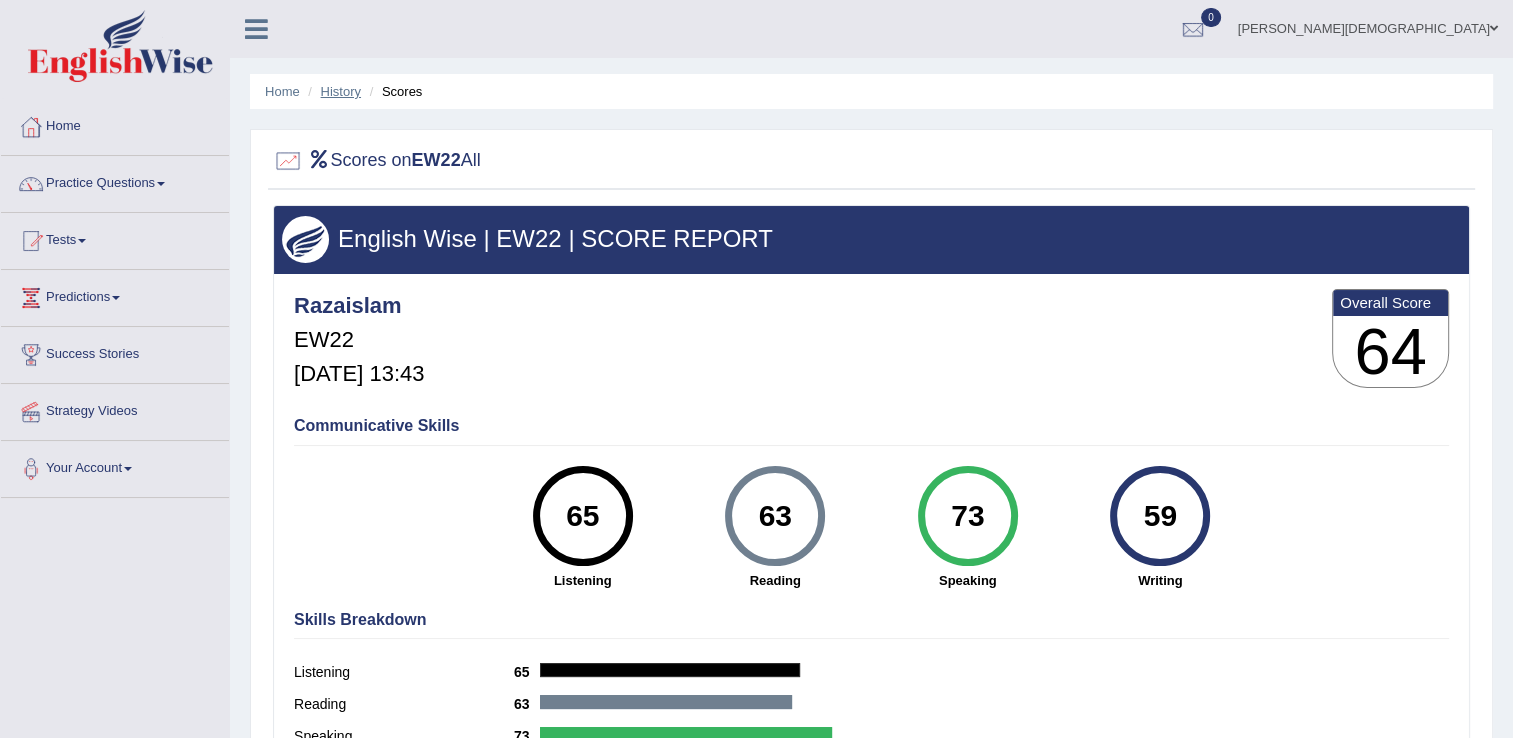 click on "History" at bounding box center [341, 91] 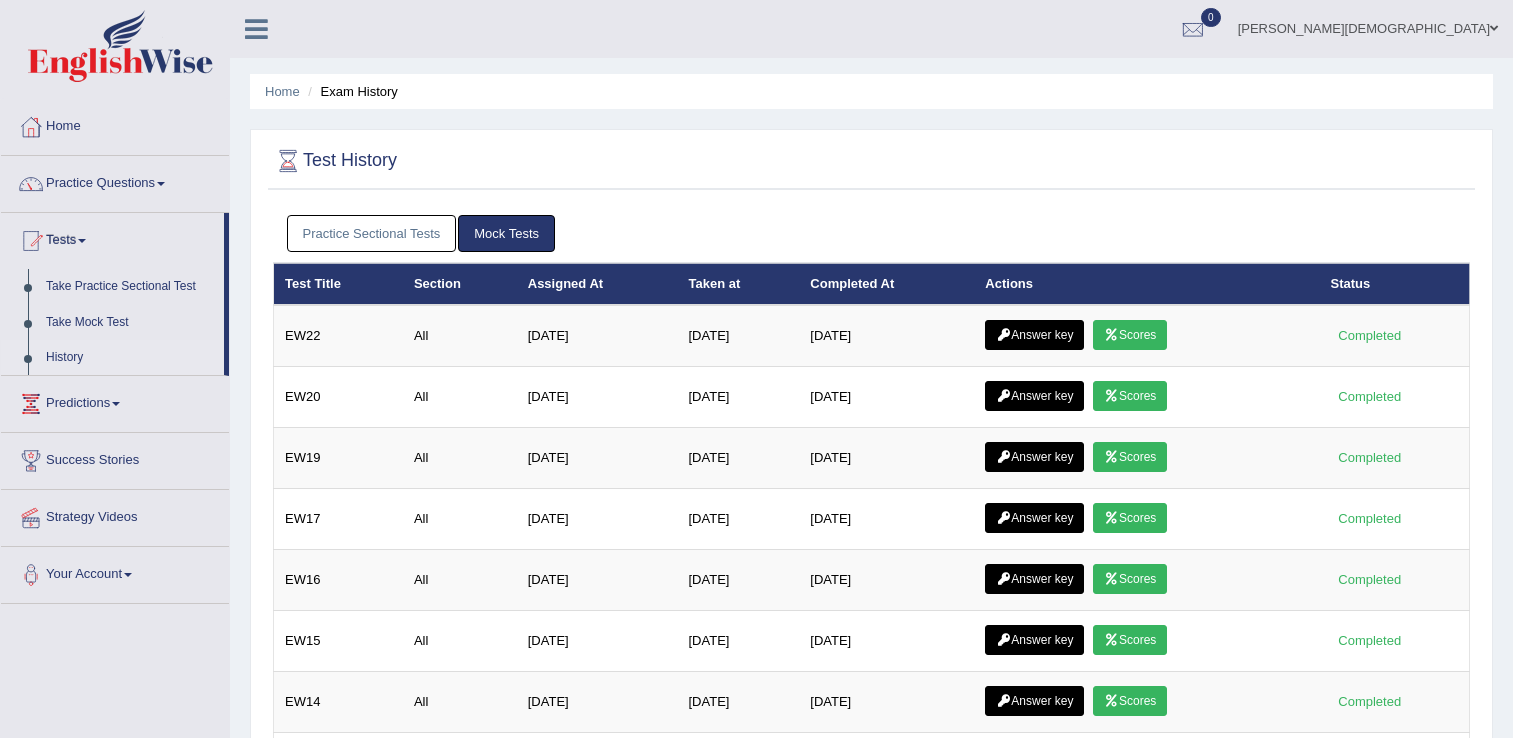 scroll, scrollTop: 0, scrollLeft: 0, axis: both 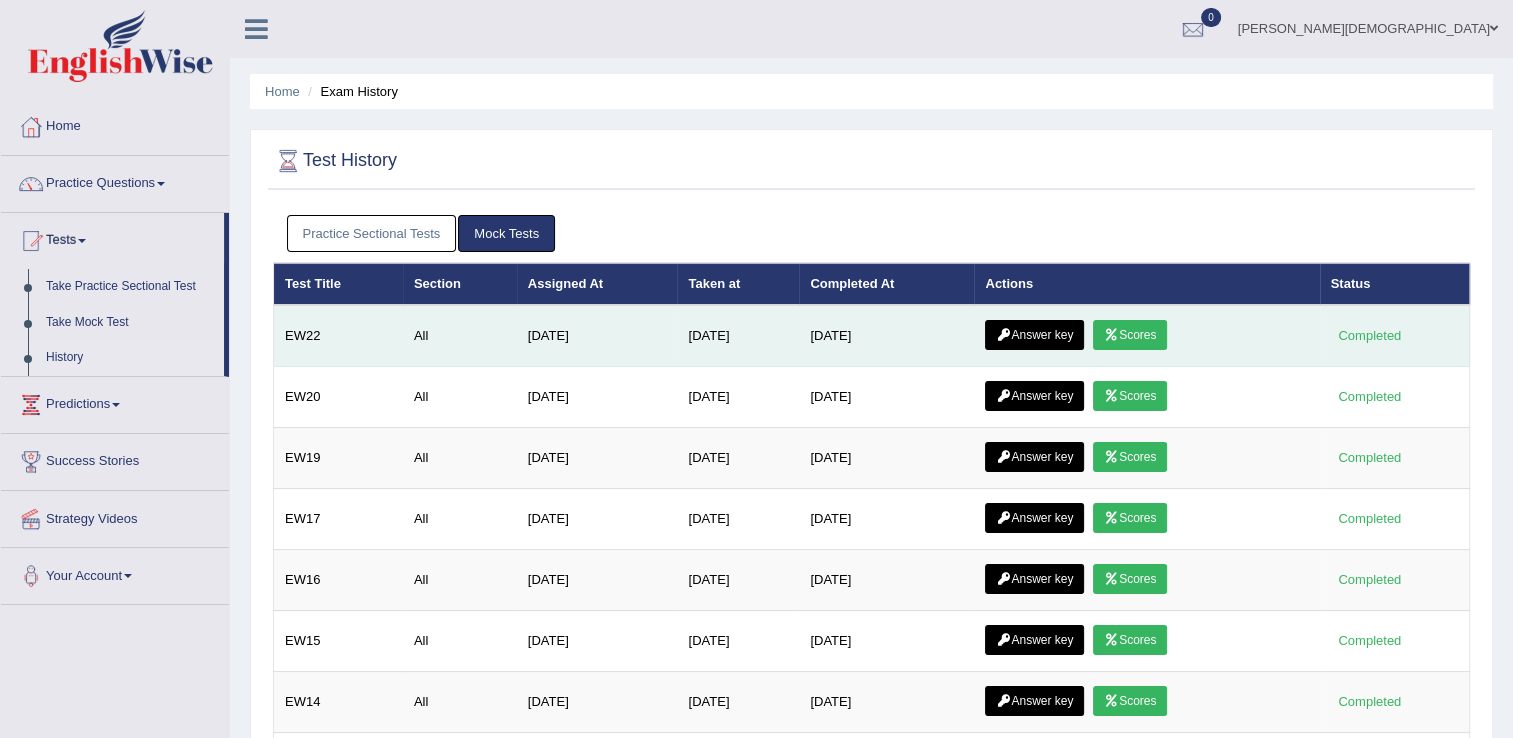 click on "Scores" at bounding box center (1130, 335) 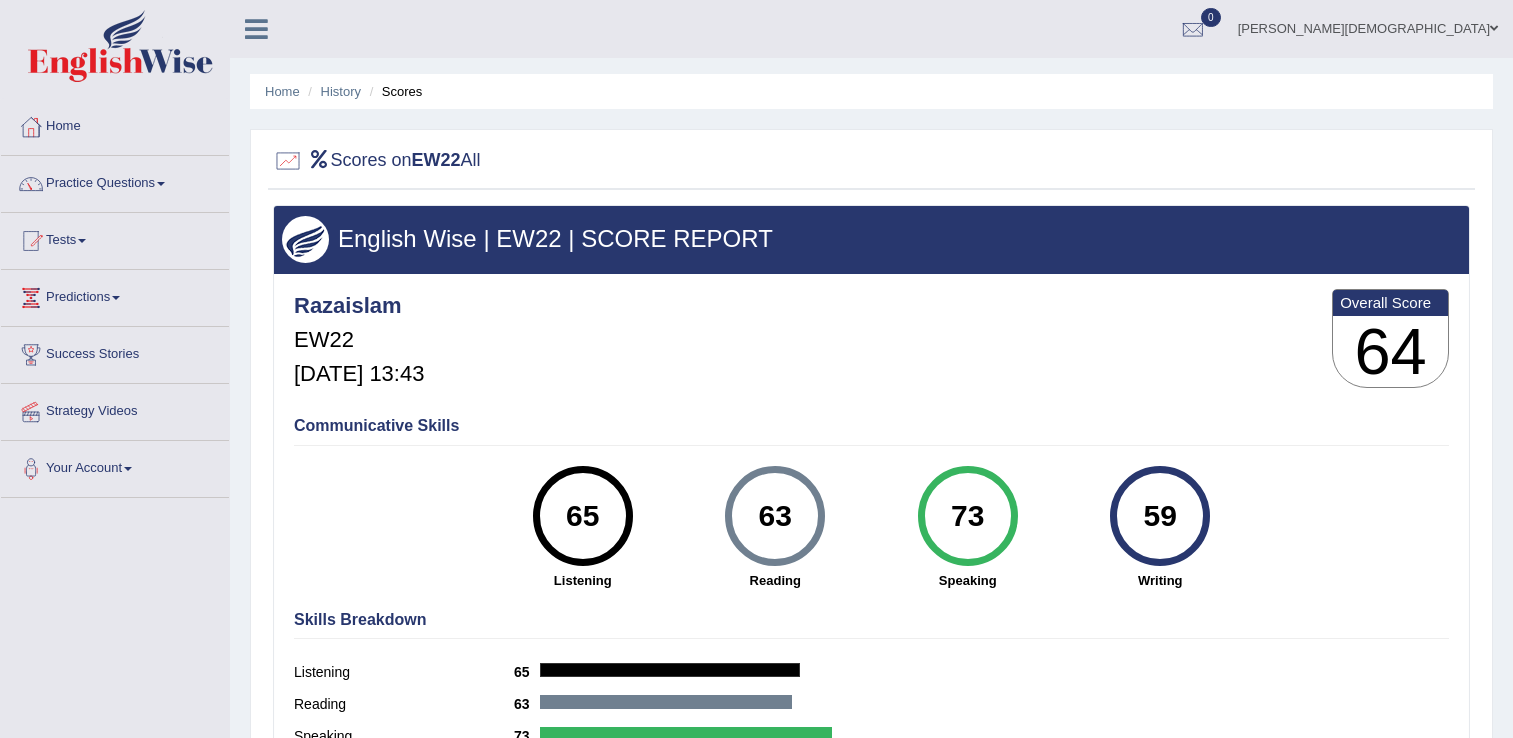 scroll, scrollTop: 0, scrollLeft: 0, axis: both 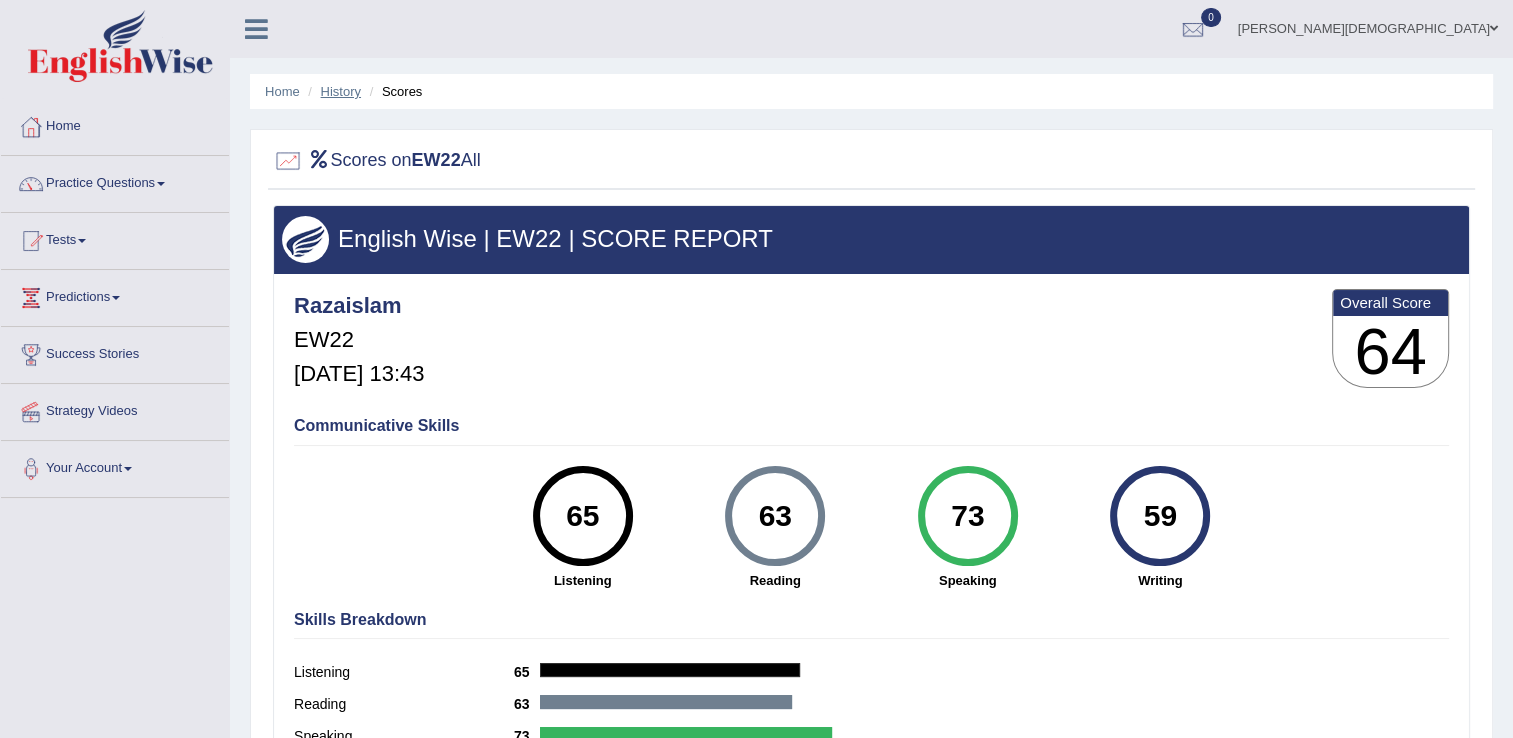 click on "History" at bounding box center [341, 91] 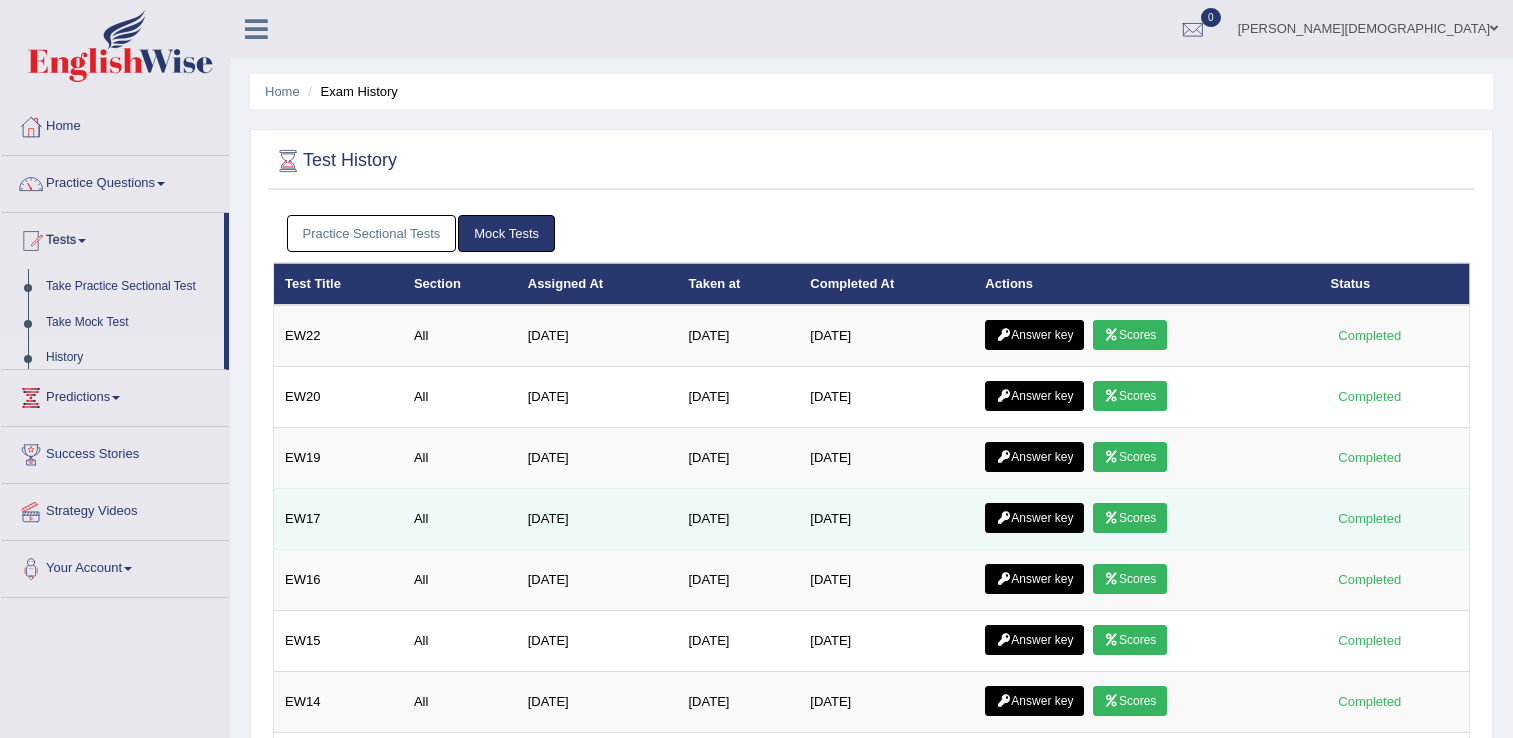 scroll, scrollTop: 0, scrollLeft: 0, axis: both 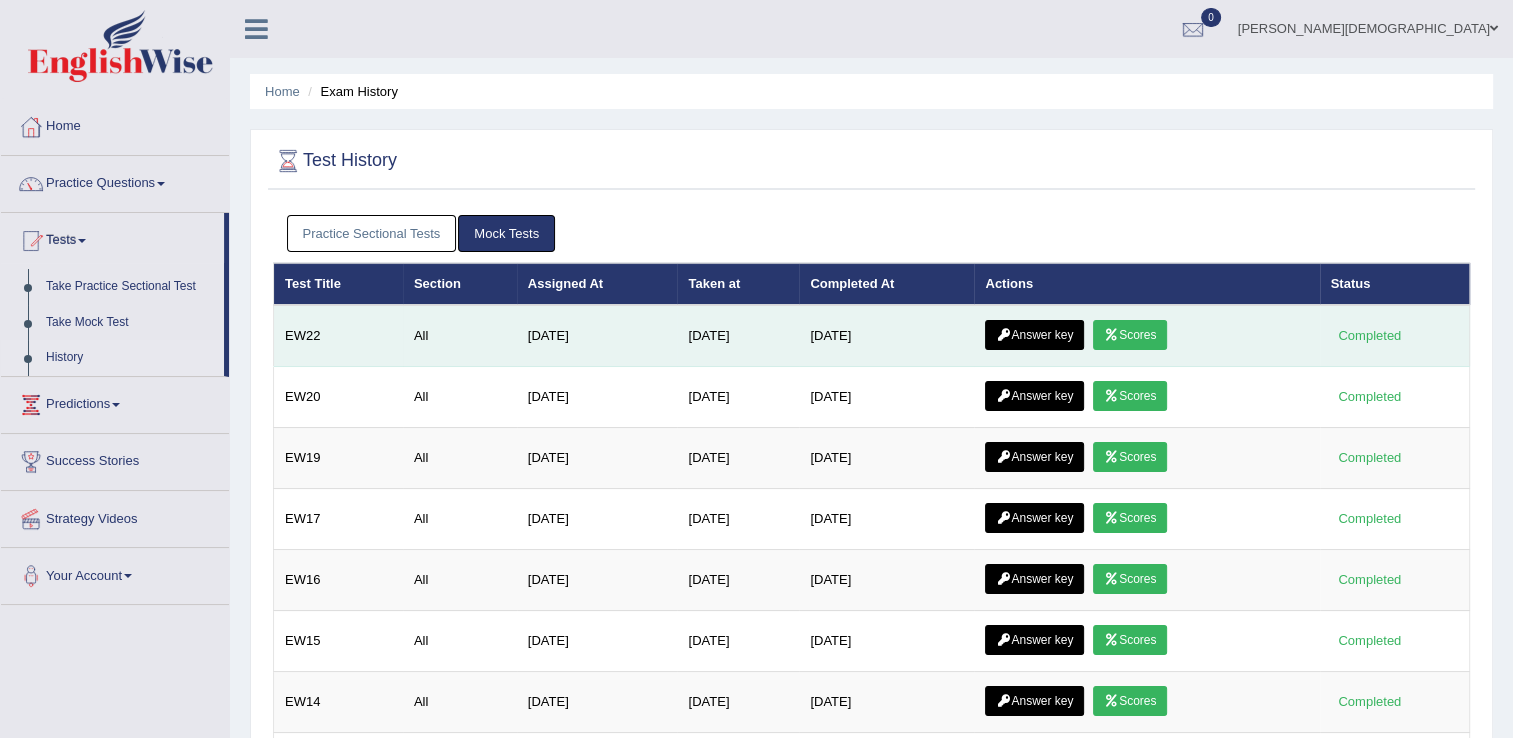 click on "Answer key" at bounding box center [1034, 335] 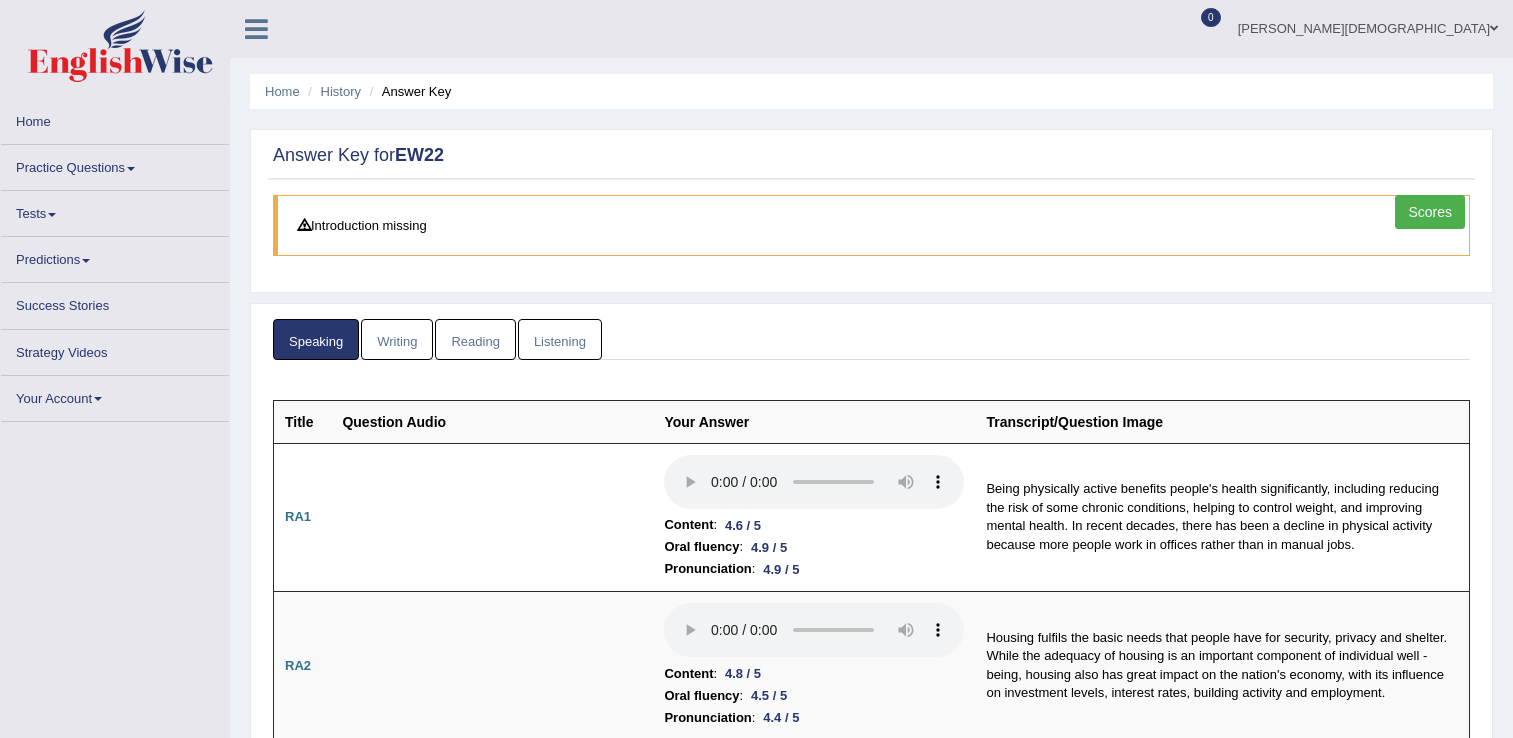 scroll, scrollTop: 0, scrollLeft: 0, axis: both 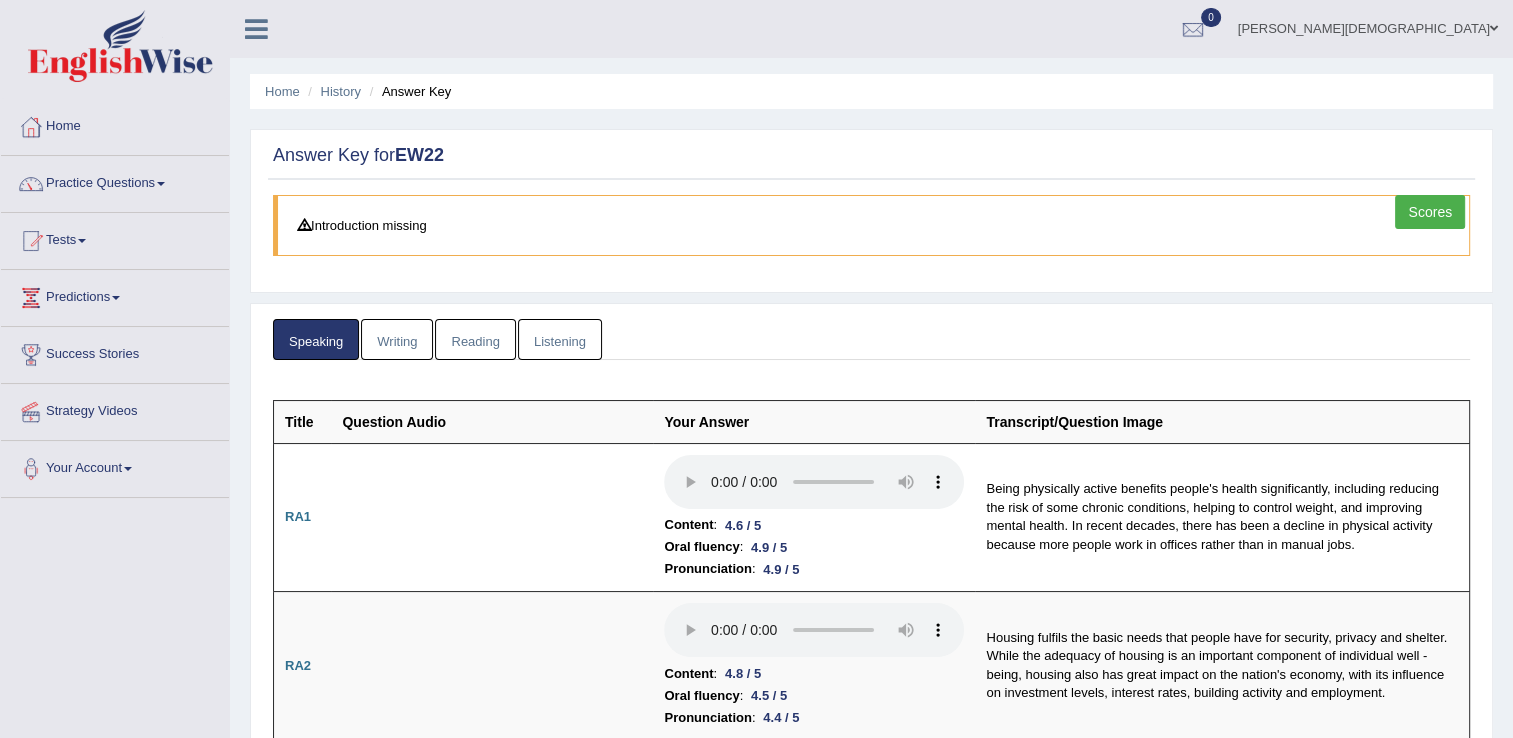 click on "Writing" at bounding box center (397, 339) 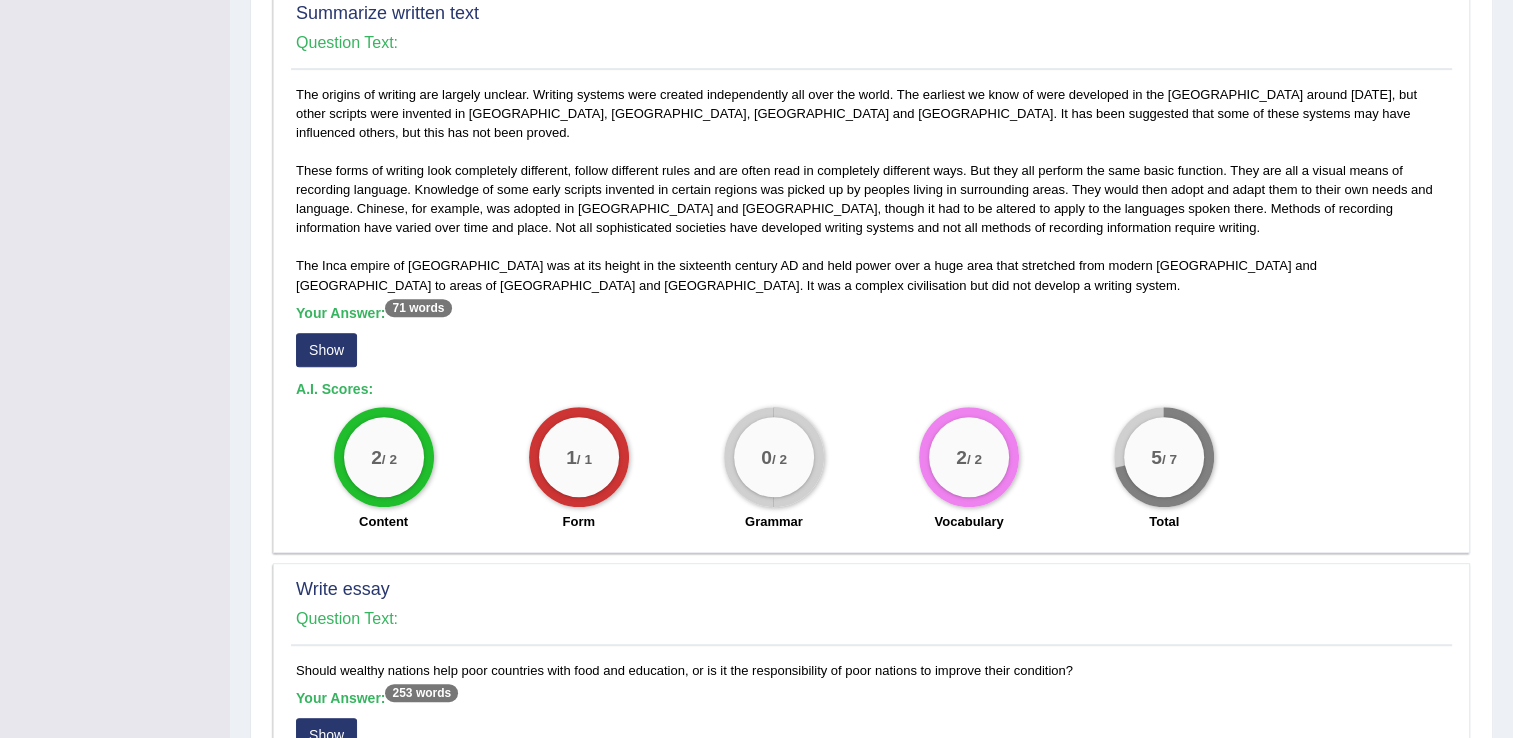 scroll, scrollTop: 1047, scrollLeft: 0, axis: vertical 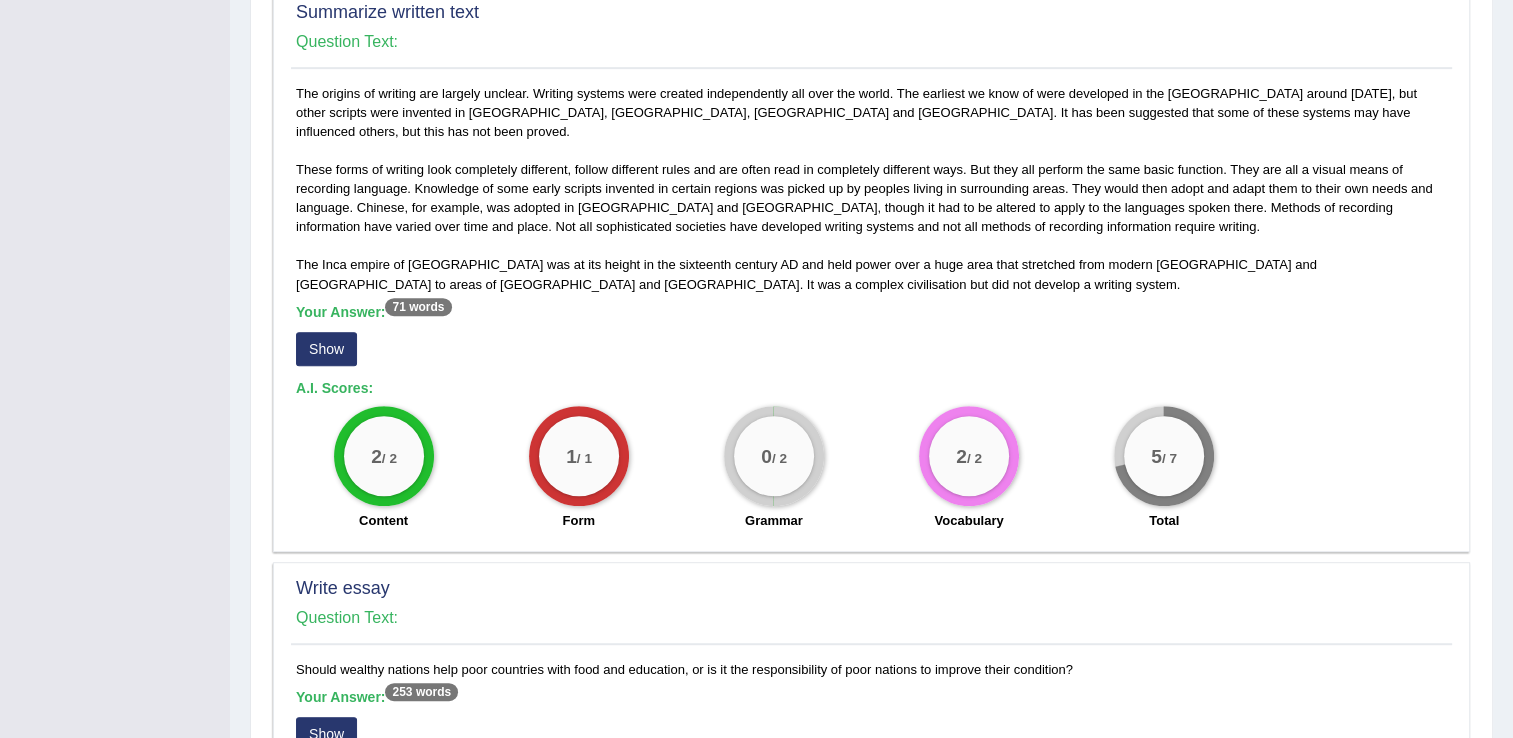 click on "Show" at bounding box center [326, 349] 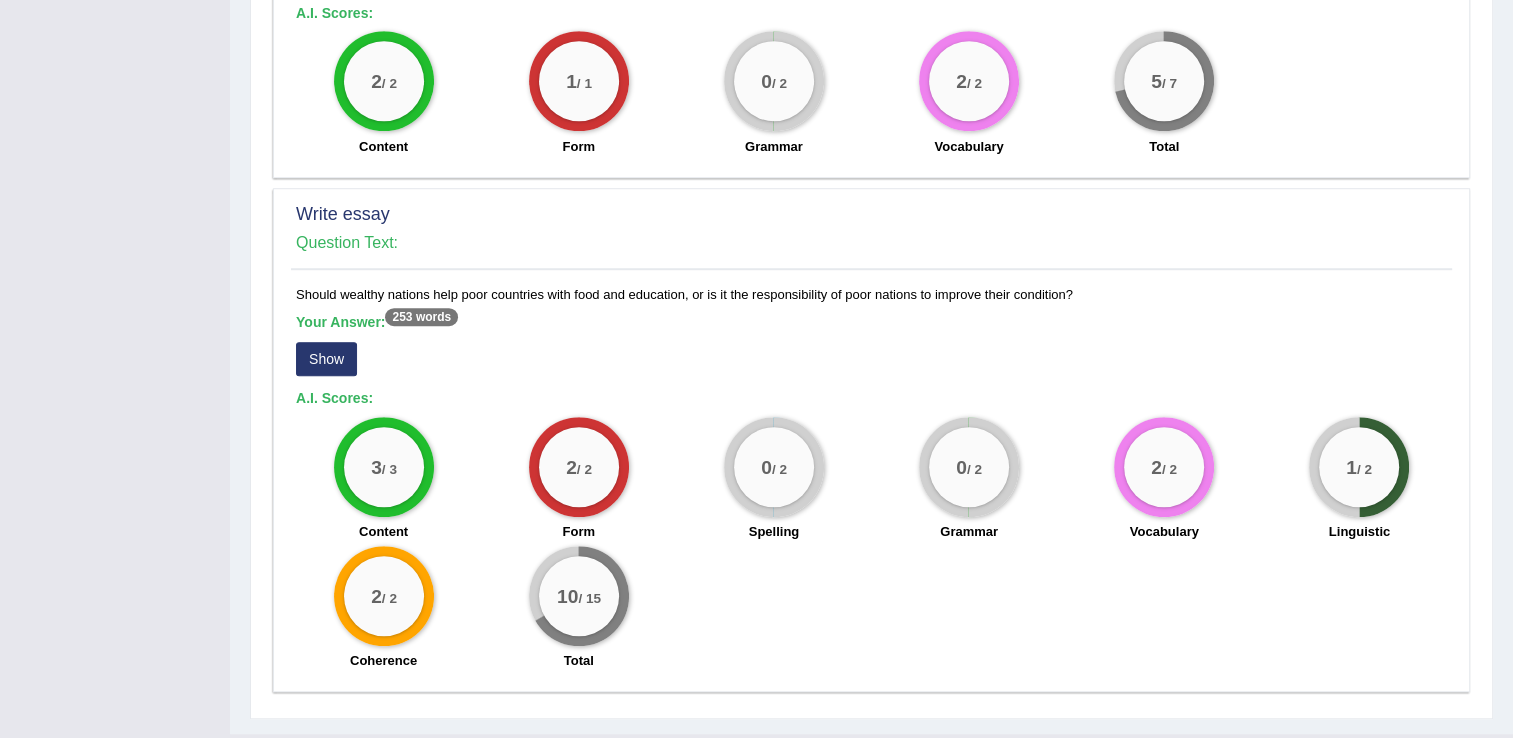 scroll, scrollTop: 1464, scrollLeft: 0, axis: vertical 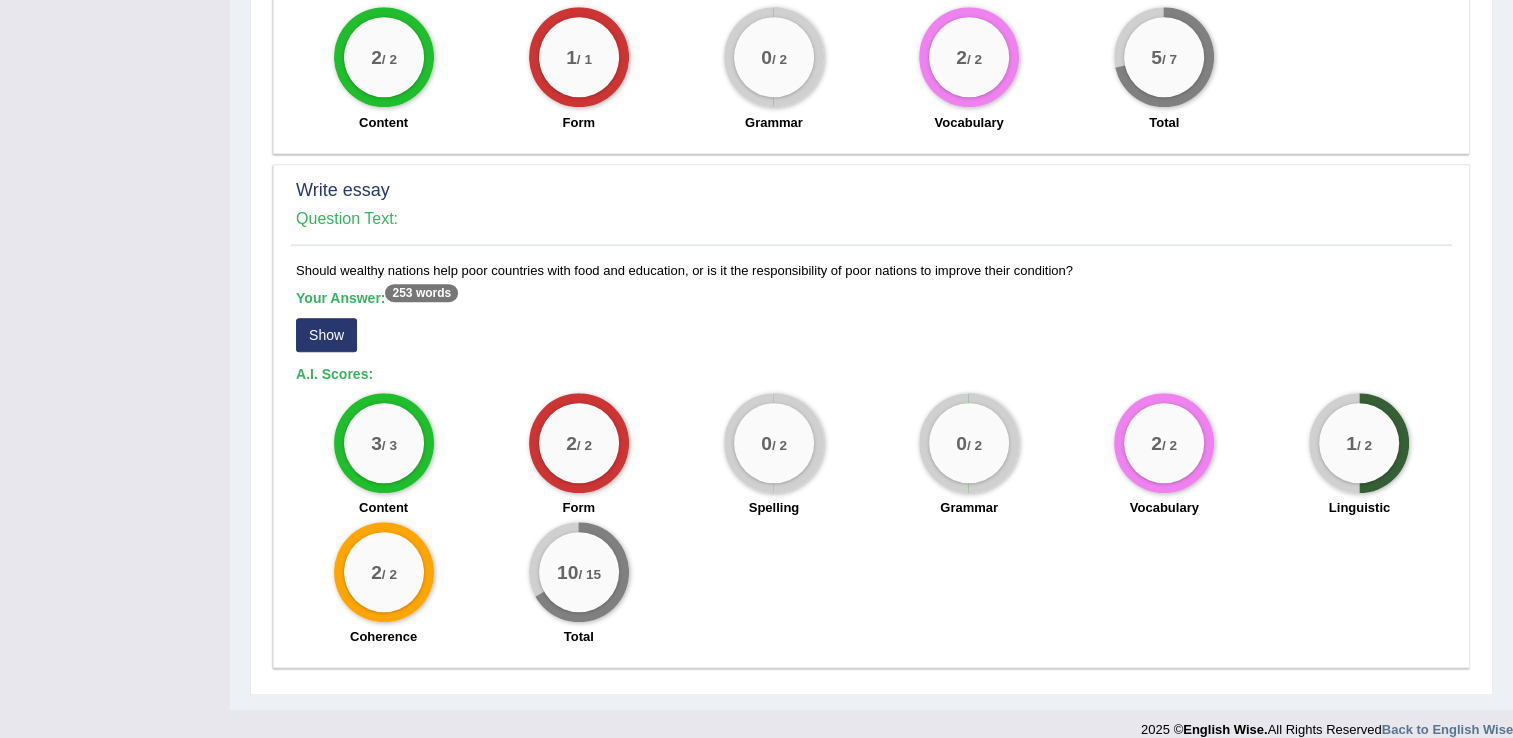 click on "Show" at bounding box center [326, 335] 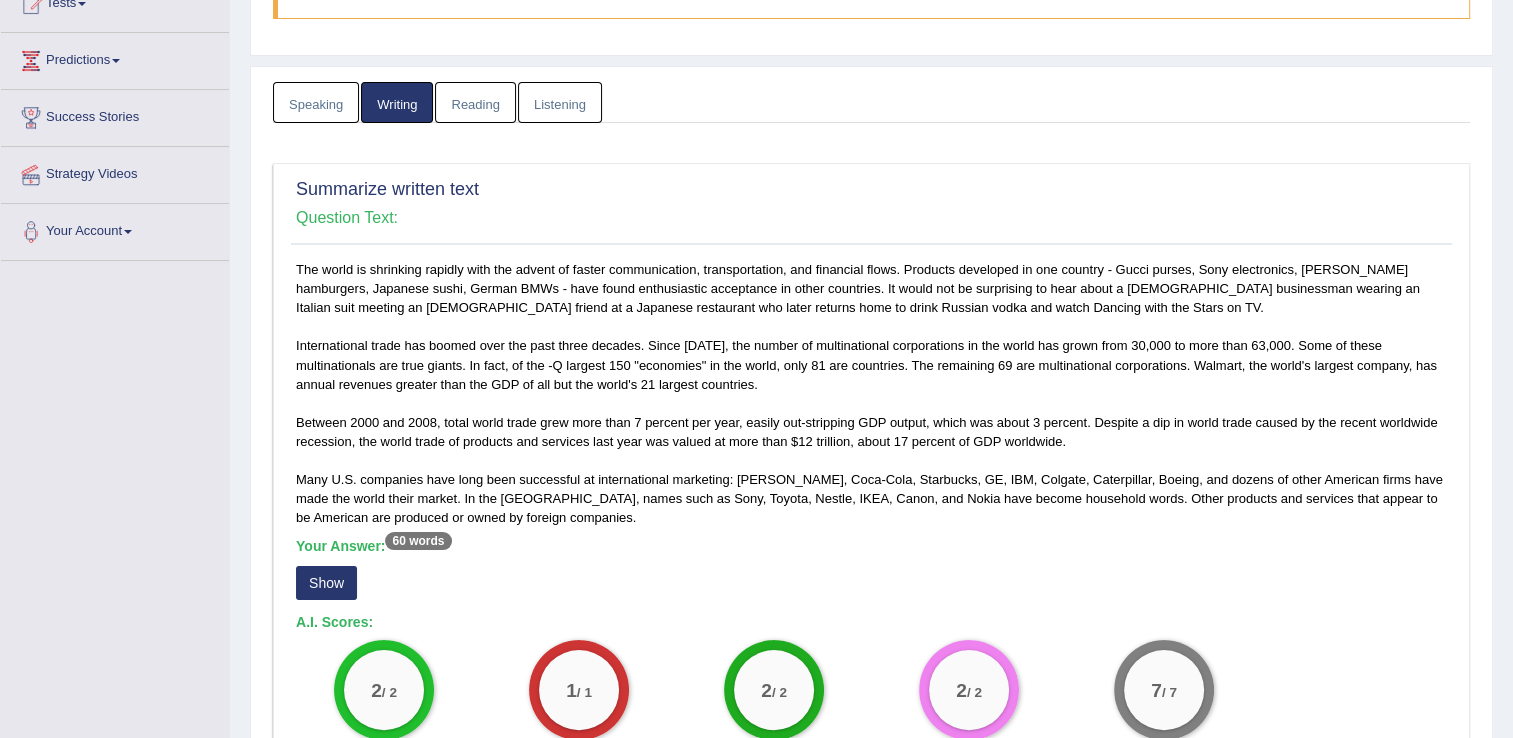 scroll, scrollTop: 233, scrollLeft: 0, axis: vertical 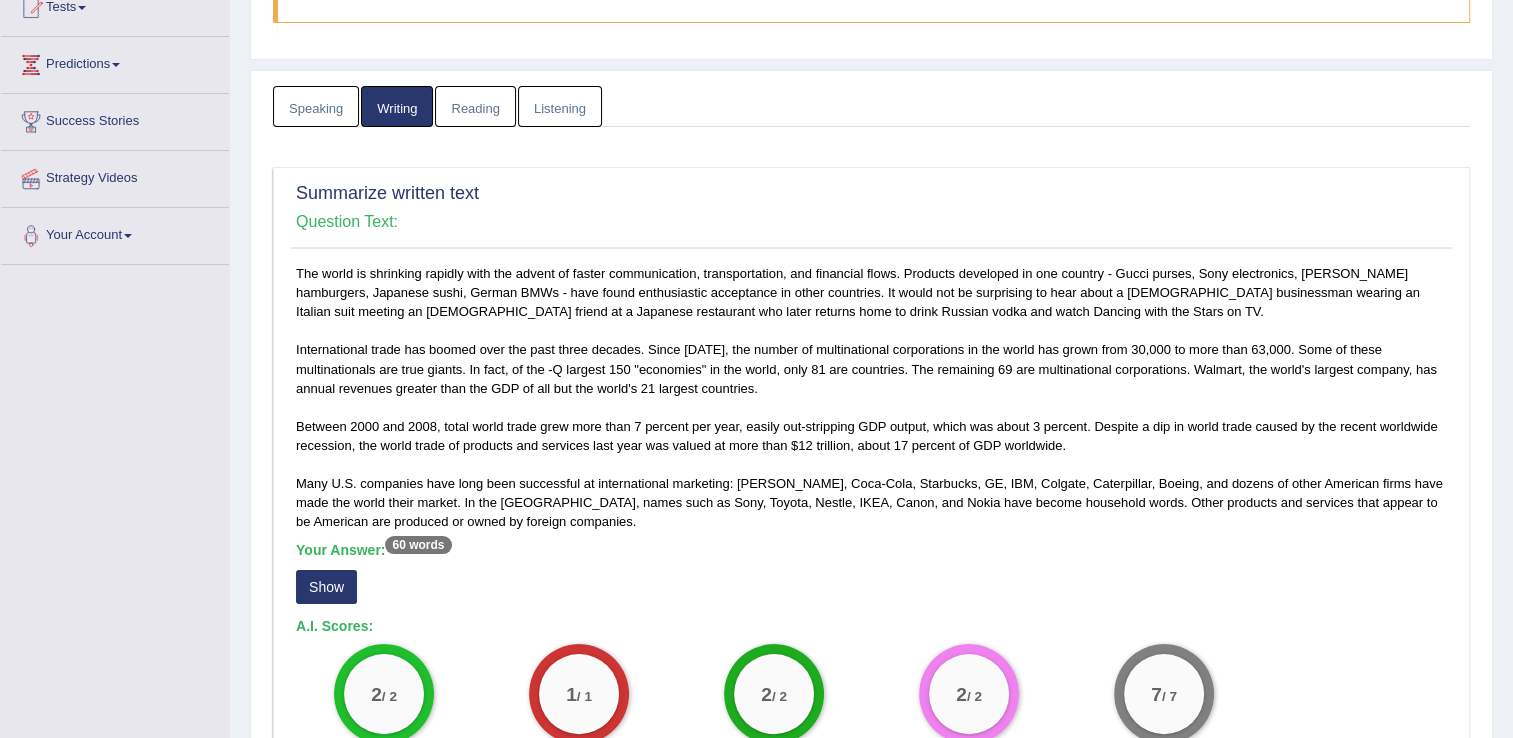 click on "Reading" at bounding box center [475, 106] 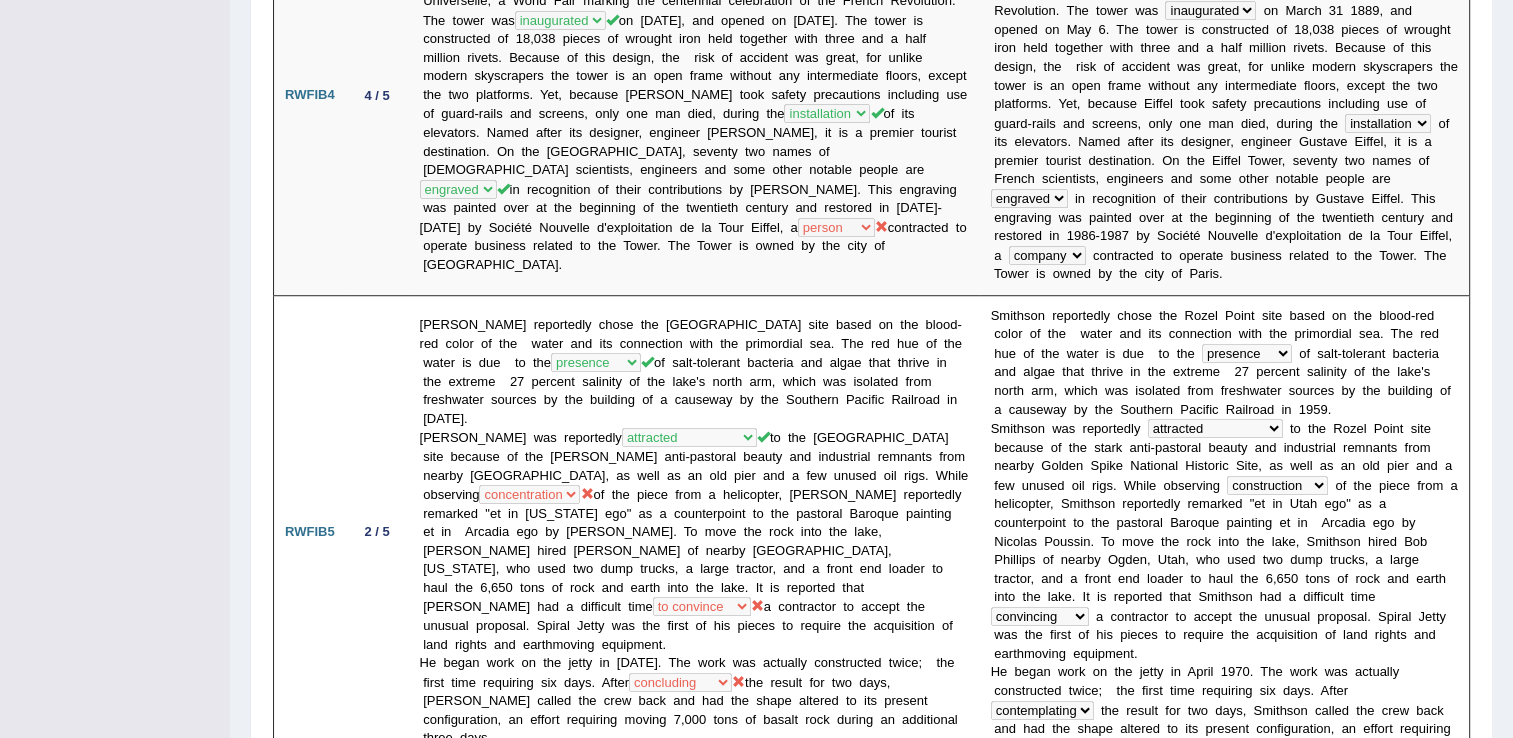scroll, scrollTop: 1356, scrollLeft: 0, axis: vertical 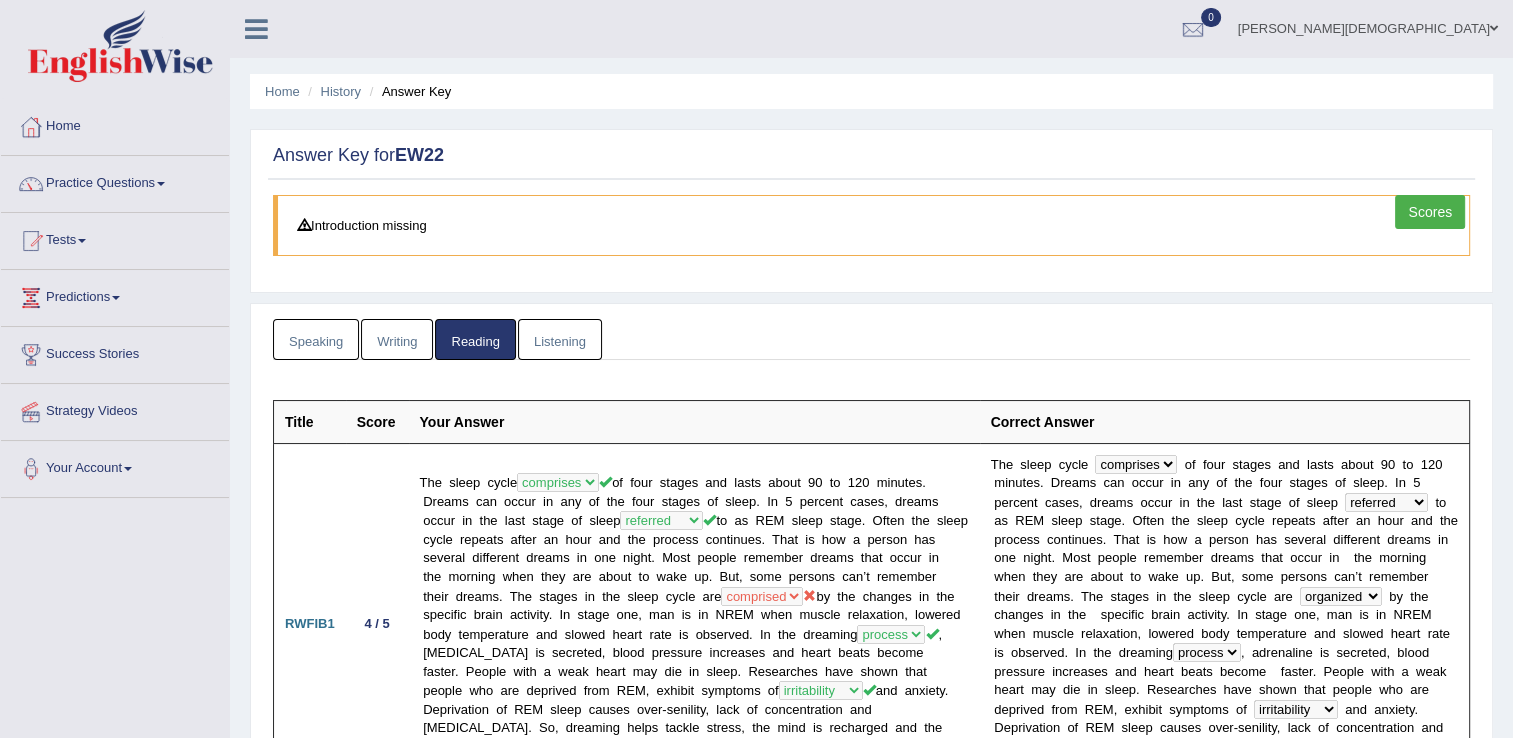 click on "Listening" at bounding box center (560, 339) 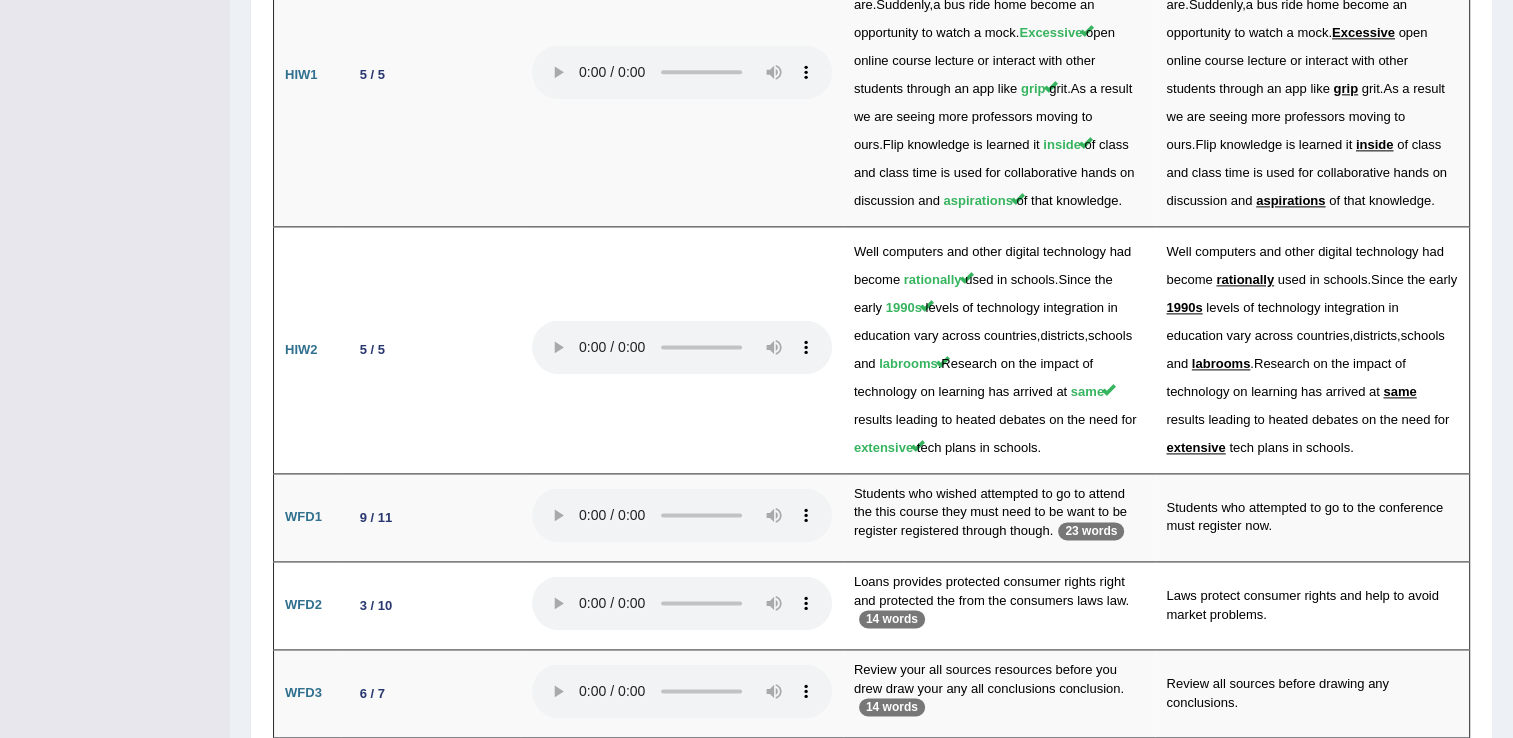 scroll, scrollTop: 2692, scrollLeft: 0, axis: vertical 